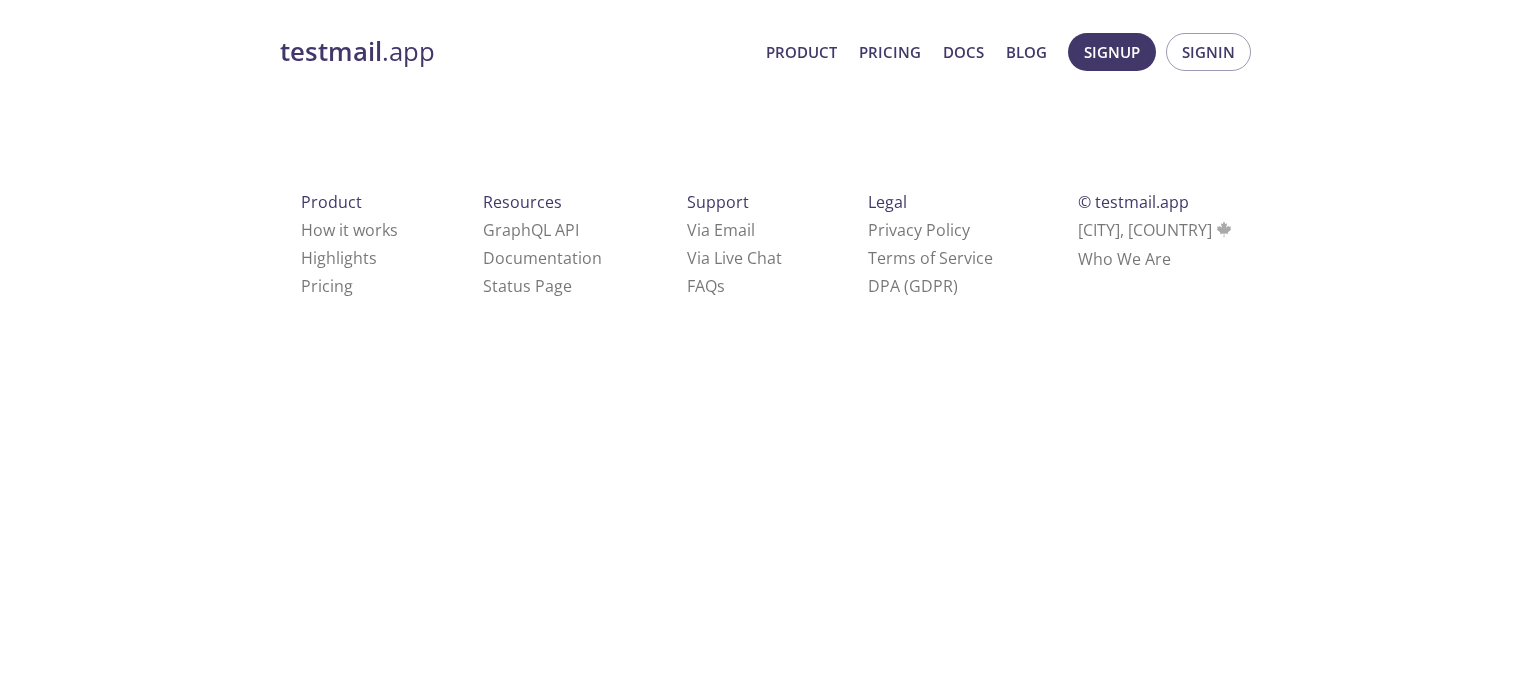 scroll, scrollTop: 0, scrollLeft: 0, axis: both 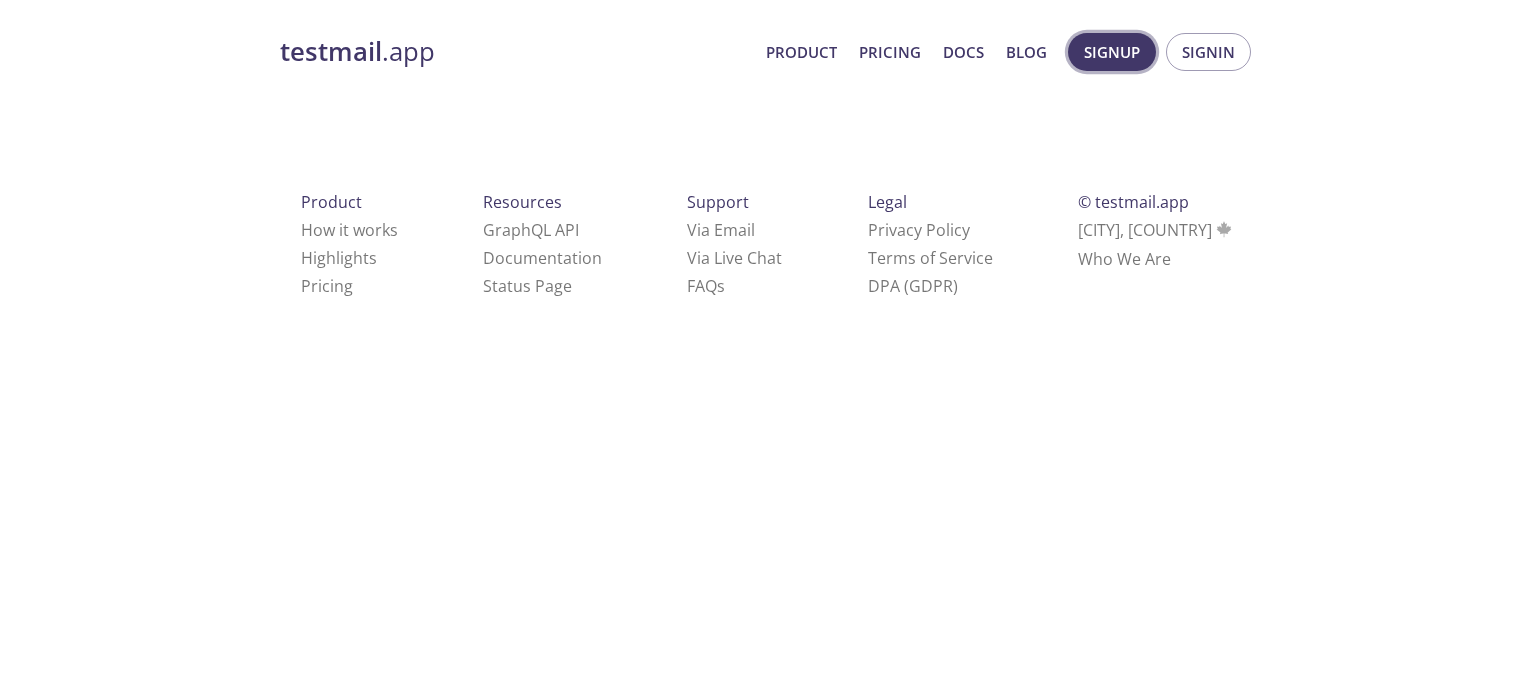 click on "Signup" at bounding box center [1112, 52] 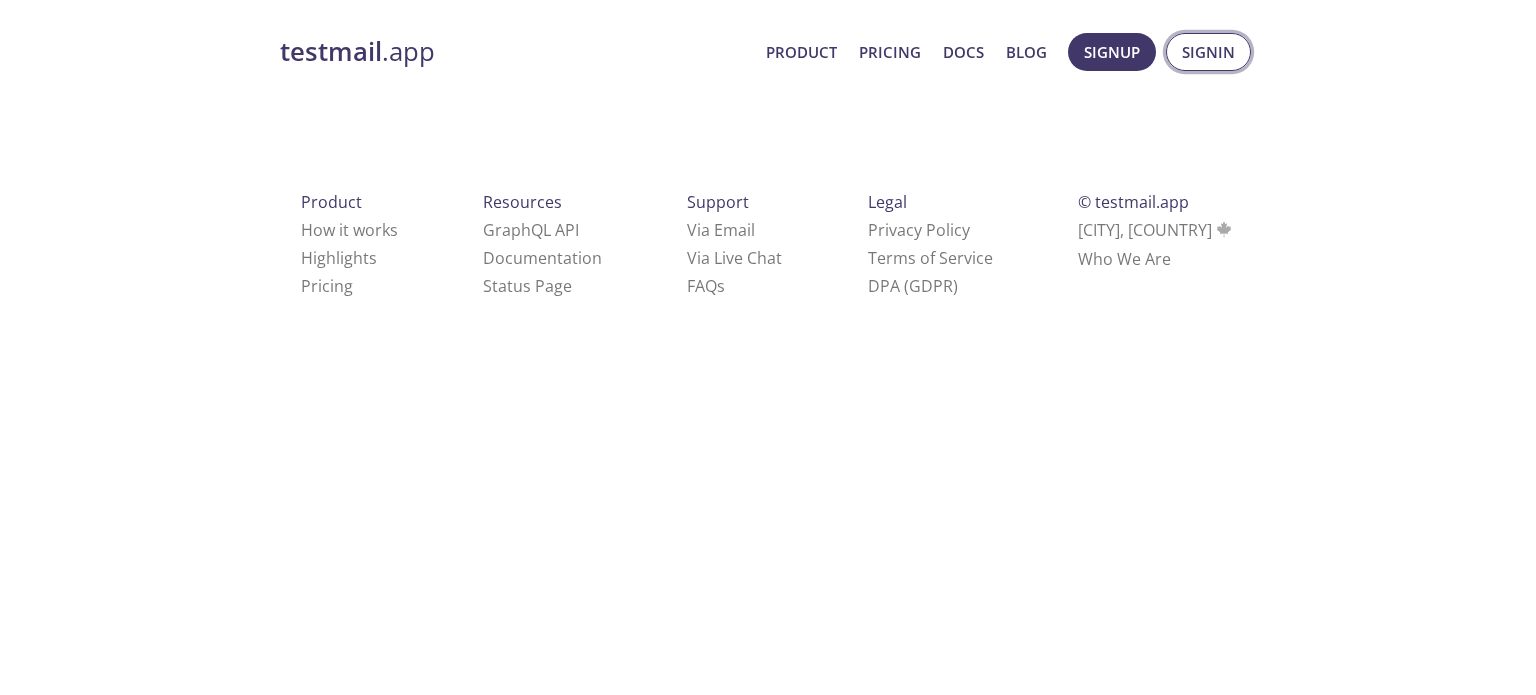 click on "Signin" at bounding box center [1208, 52] 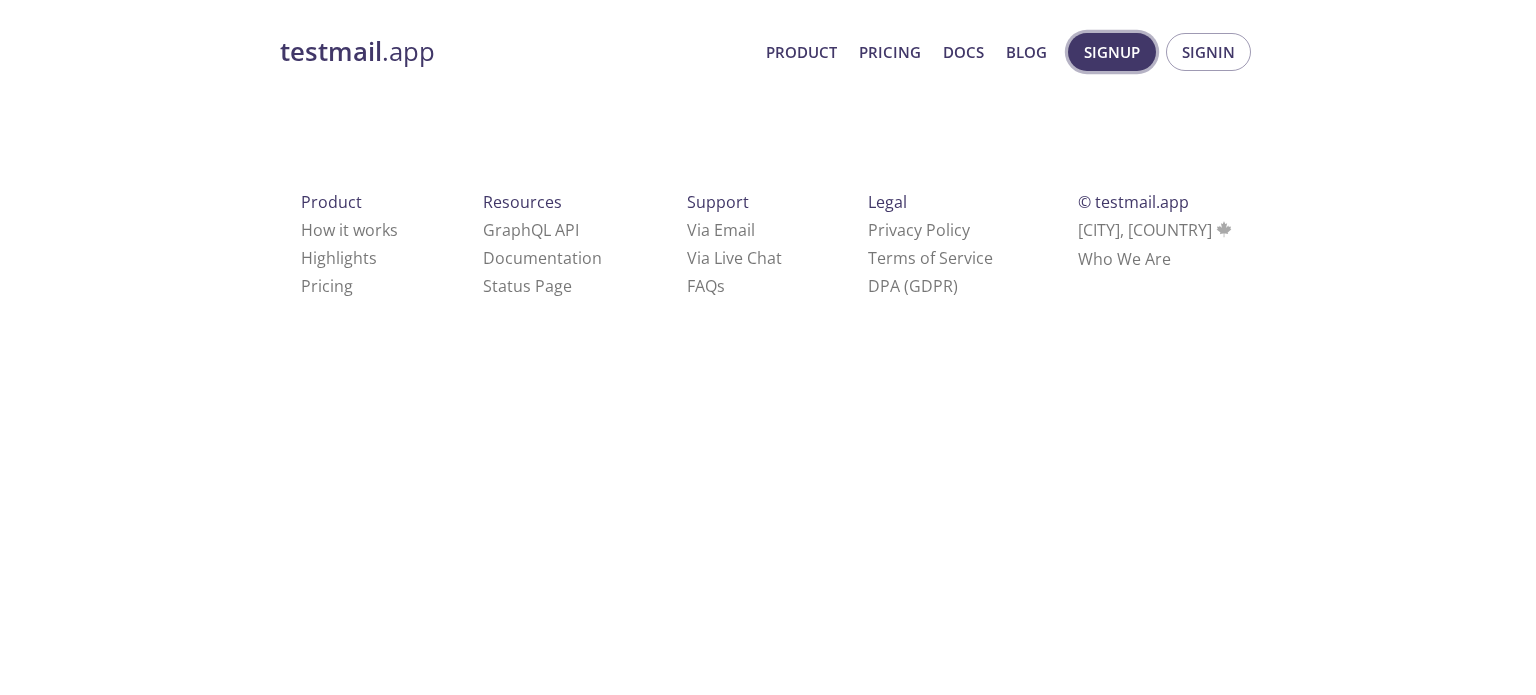 click on "Signup" at bounding box center [1112, 52] 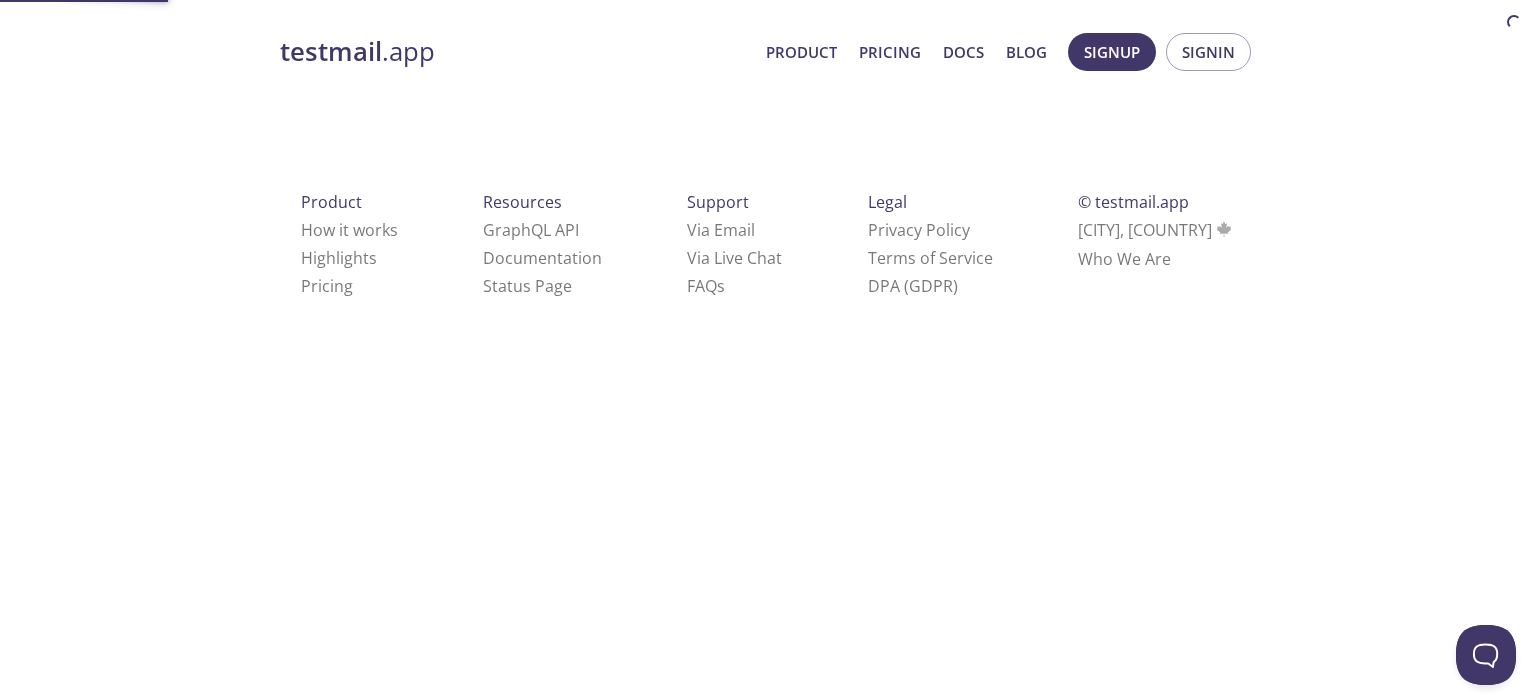 scroll, scrollTop: 0, scrollLeft: 0, axis: both 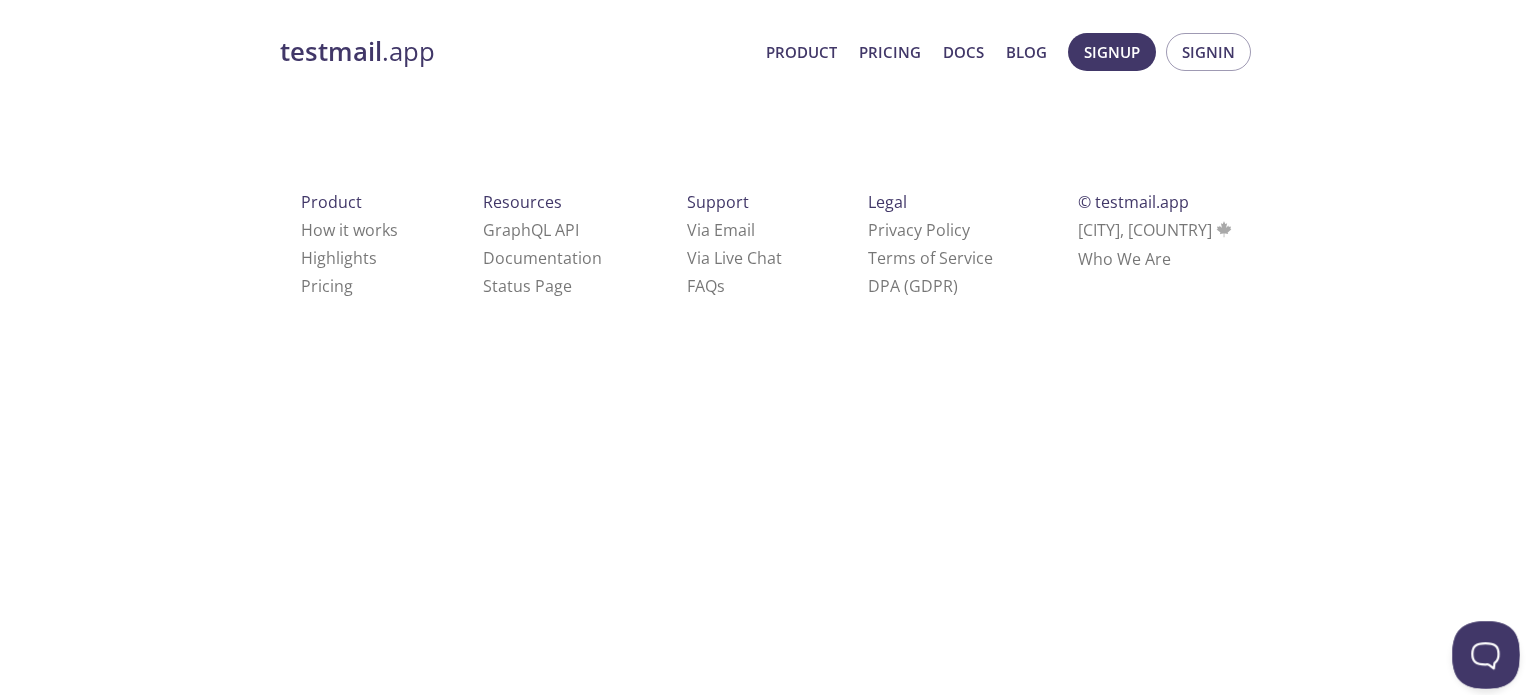 click at bounding box center (1482, 651) 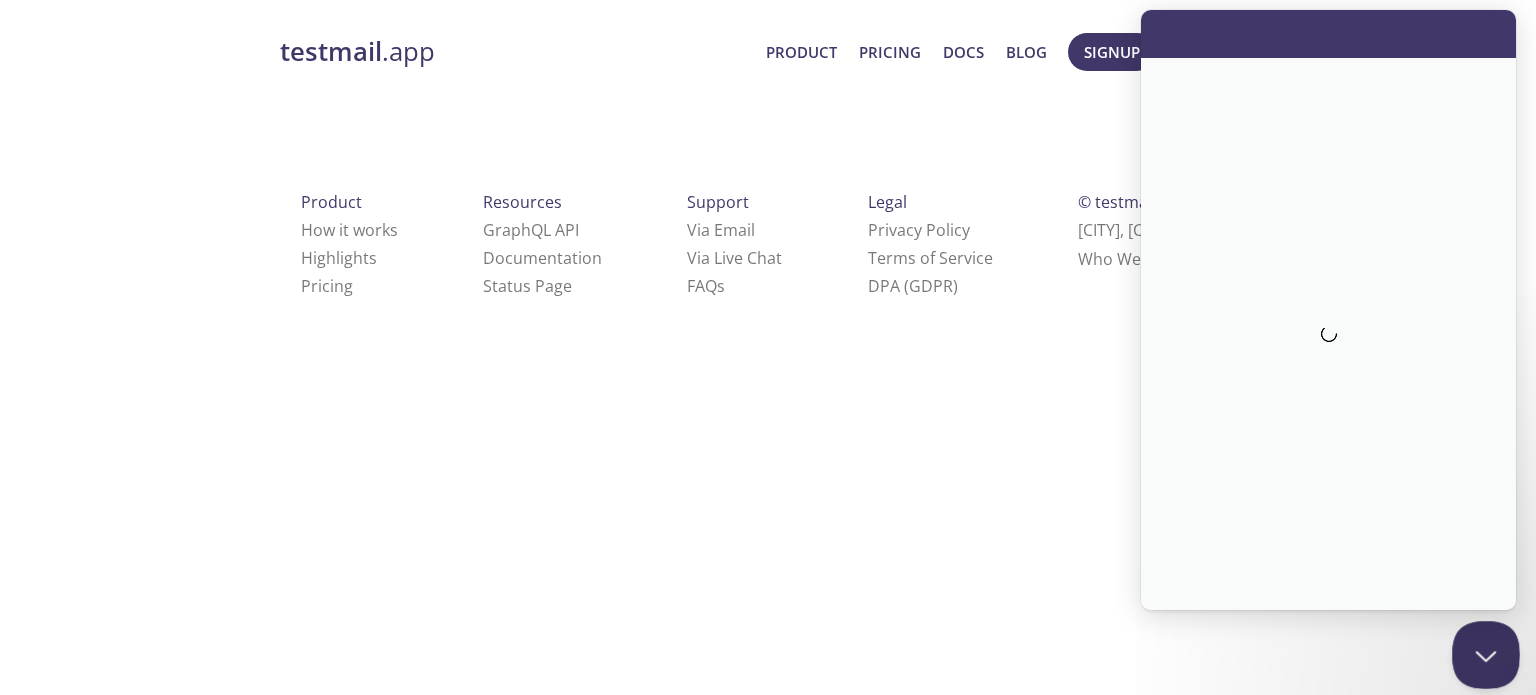 scroll, scrollTop: 0, scrollLeft: 0, axis: both 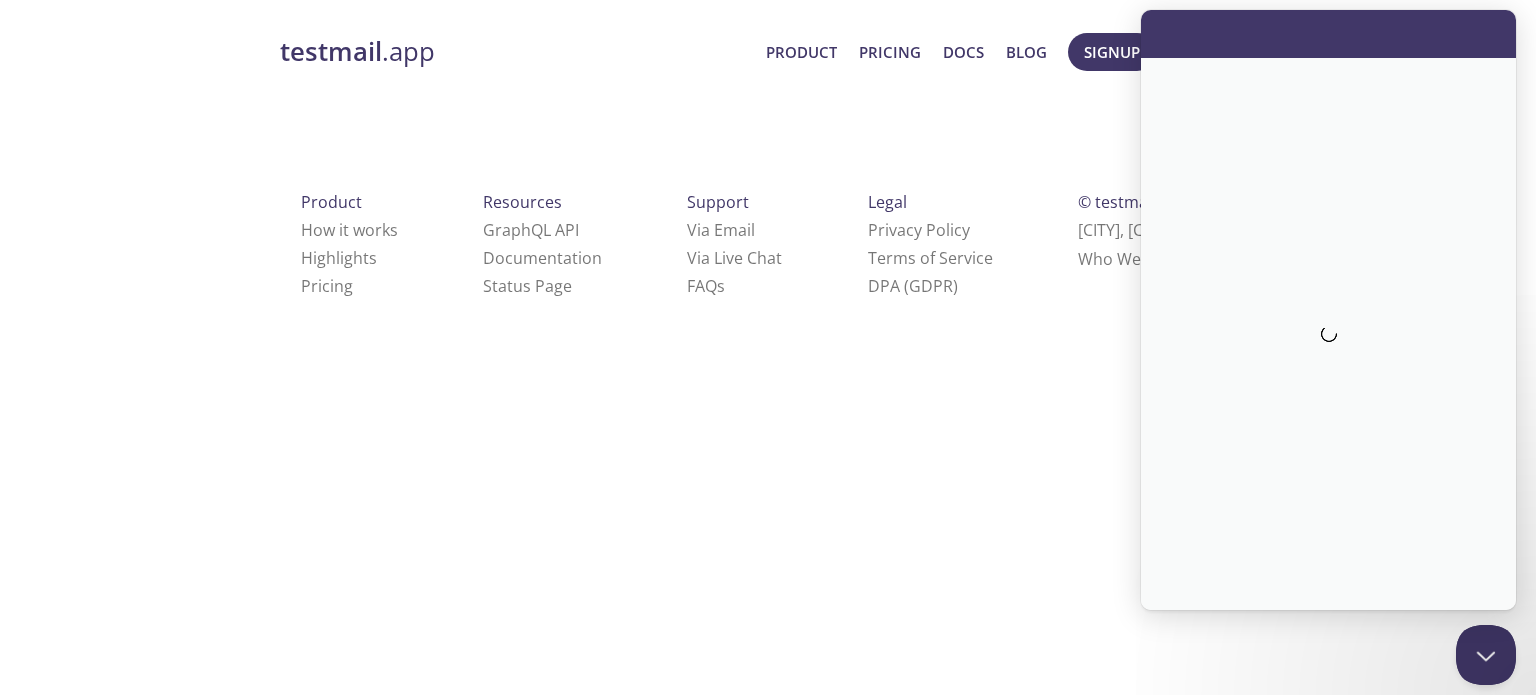 click on "testmail .app Product Pricing Docs Blog Signup Signin Product How it works Highlights Pricing Resources GraphQL API Documentation Status Page Support Via Email Via Live Chat FAQ s Legal Privacy Policy Terms of Service DPA (GDPR) © testmail.app Toronto, Canada Who We Are" at bounding box center (768, 162) 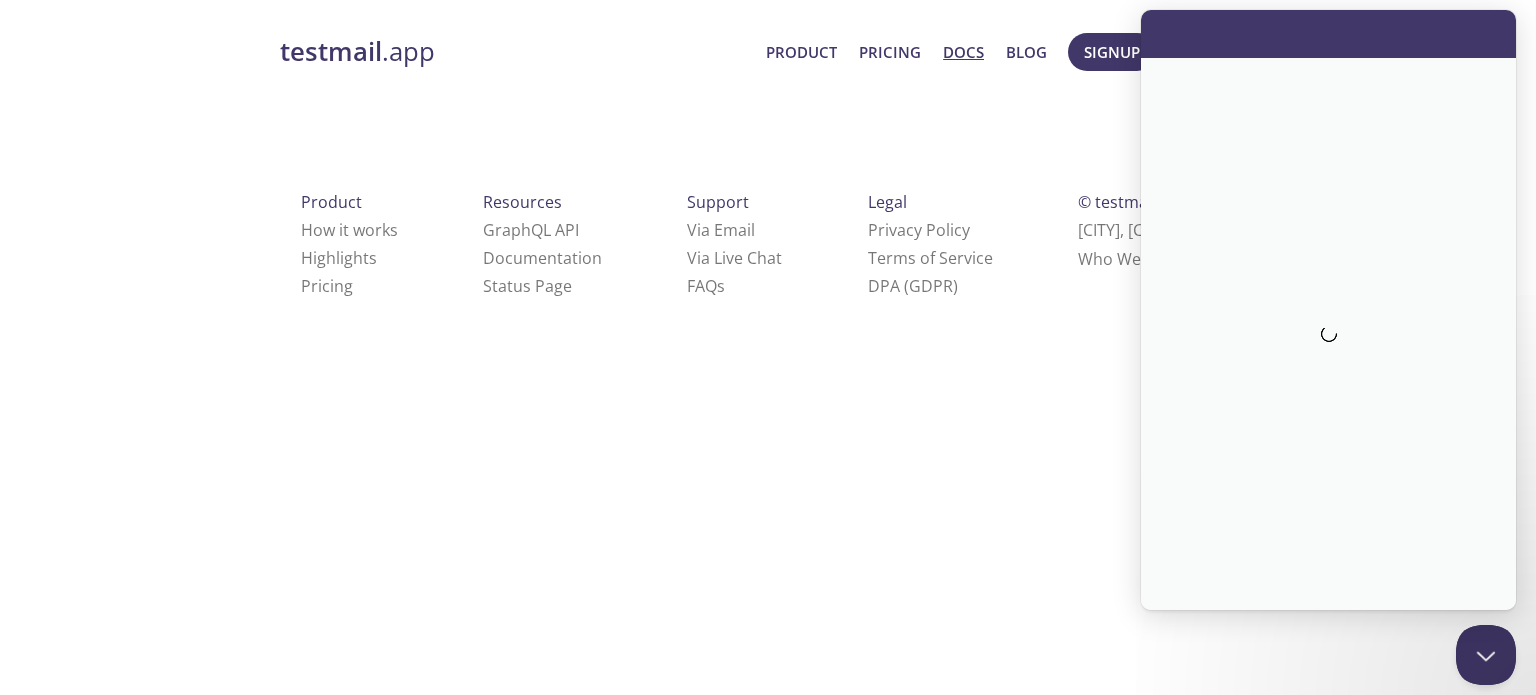 drag, startPoint x: 997, startPoint y: 51, endPoint x: 971, endPoint y: 59, distance: 27.202942 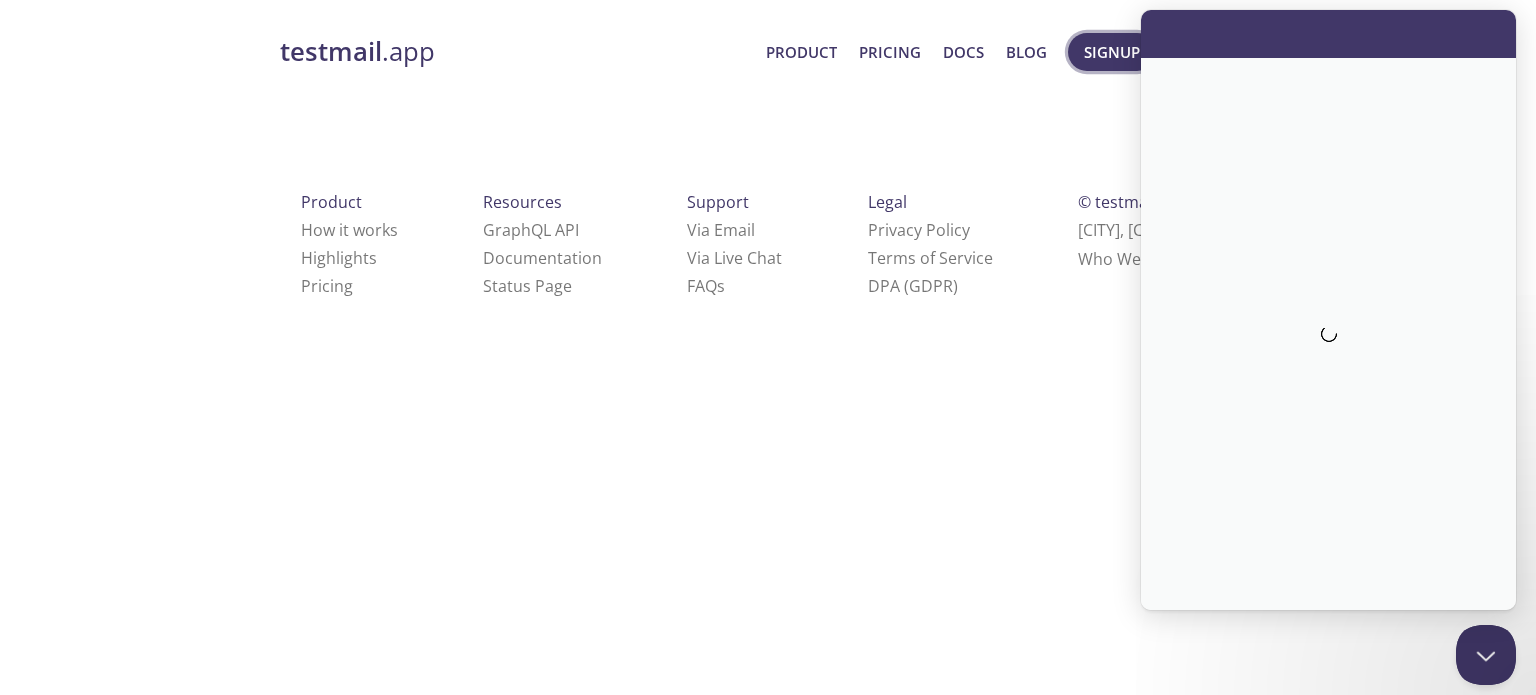 click on "Signup" at bounding box center [1112, 52] 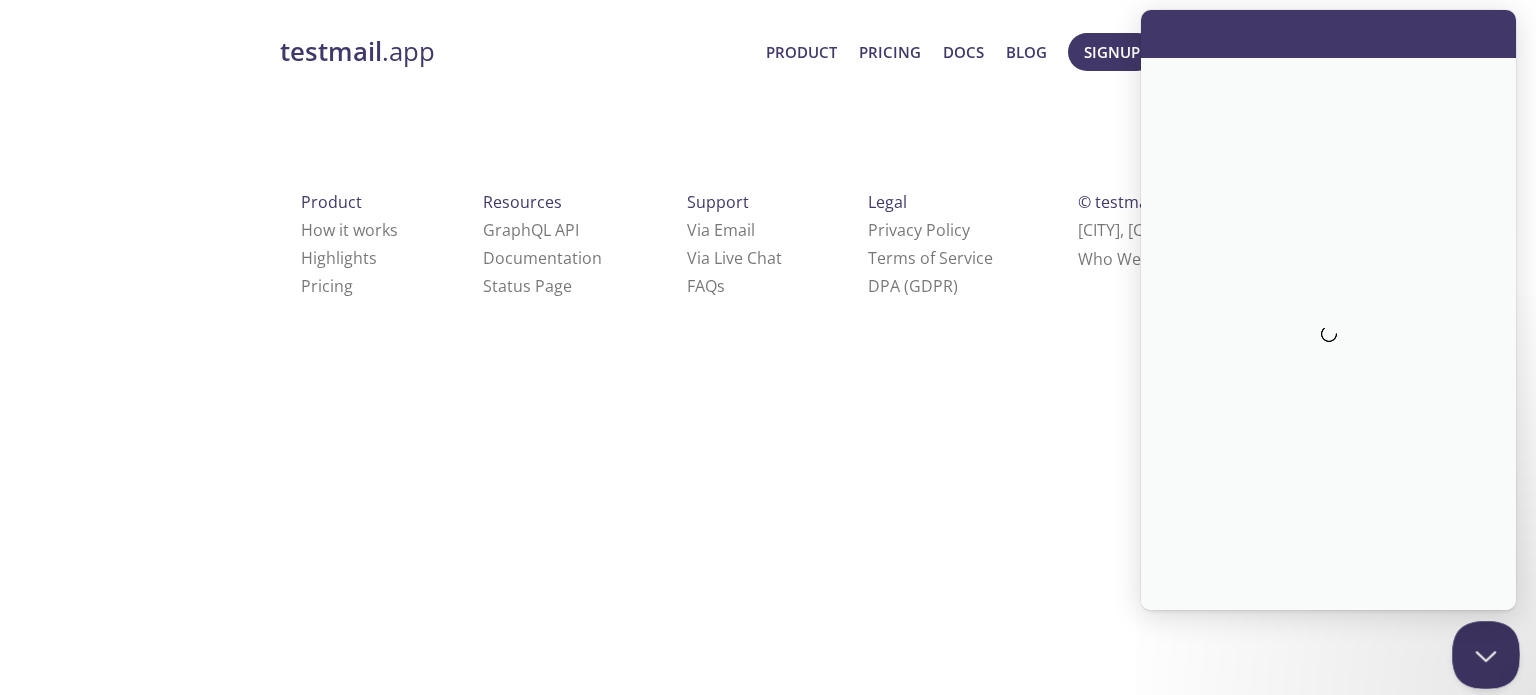 click at bounding box center (1482, 651) 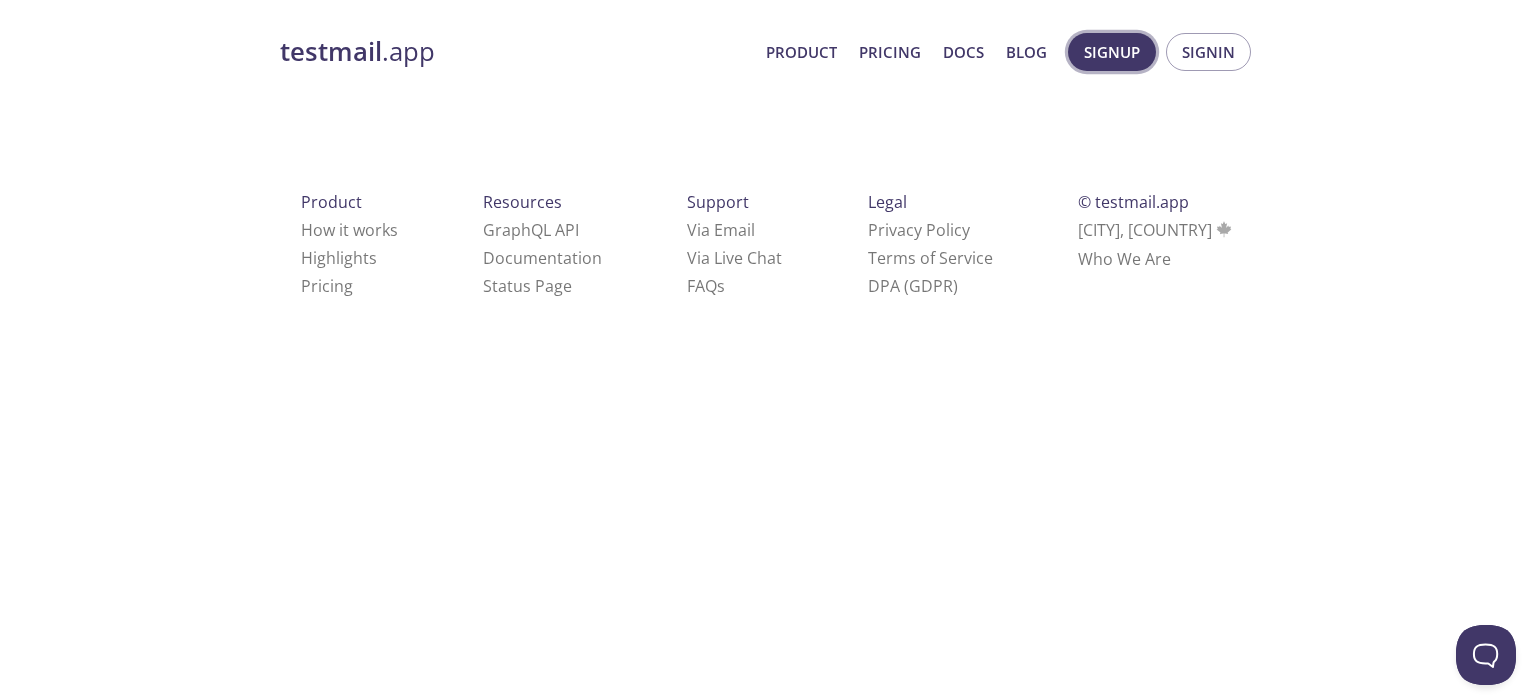 click on "Signup" at bounding box center [1112, 52] 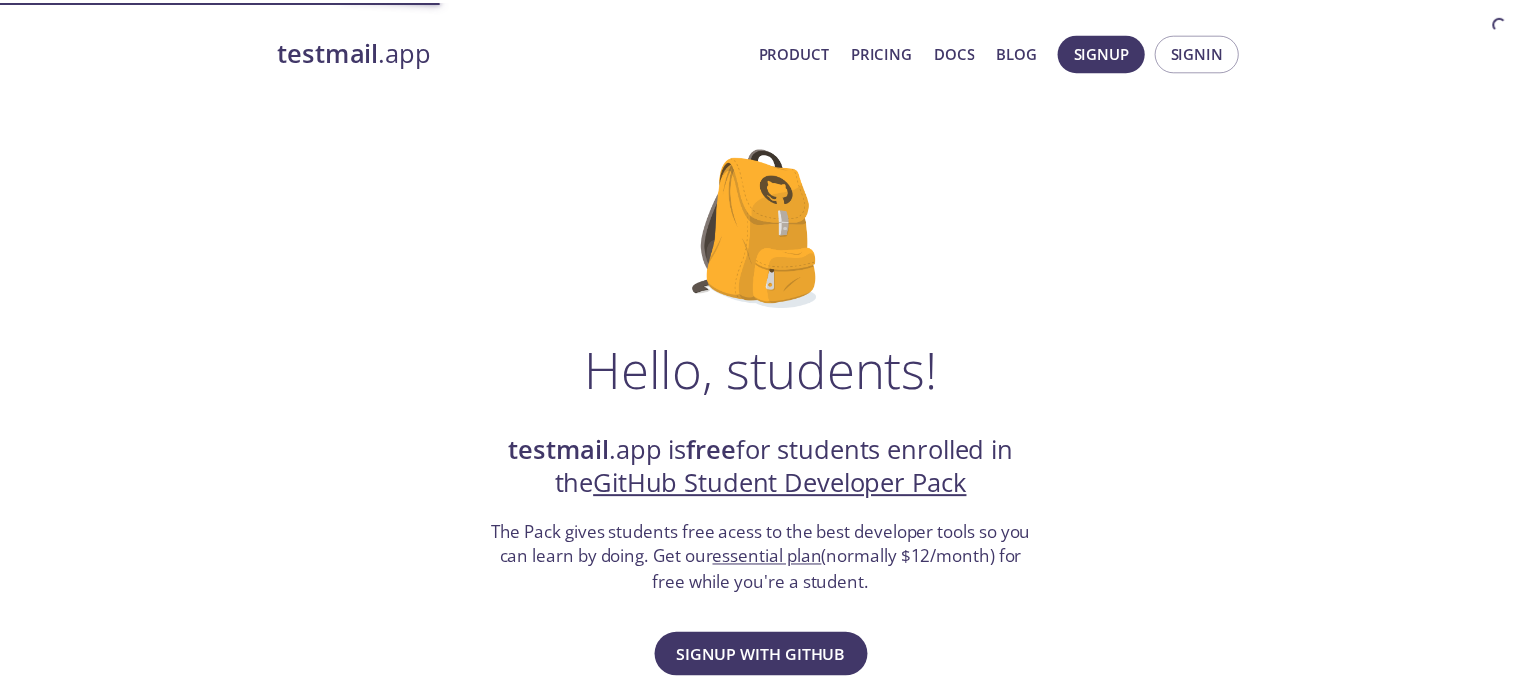 scroll, scrollTop: 0, scrollLeft: 0, axis: both 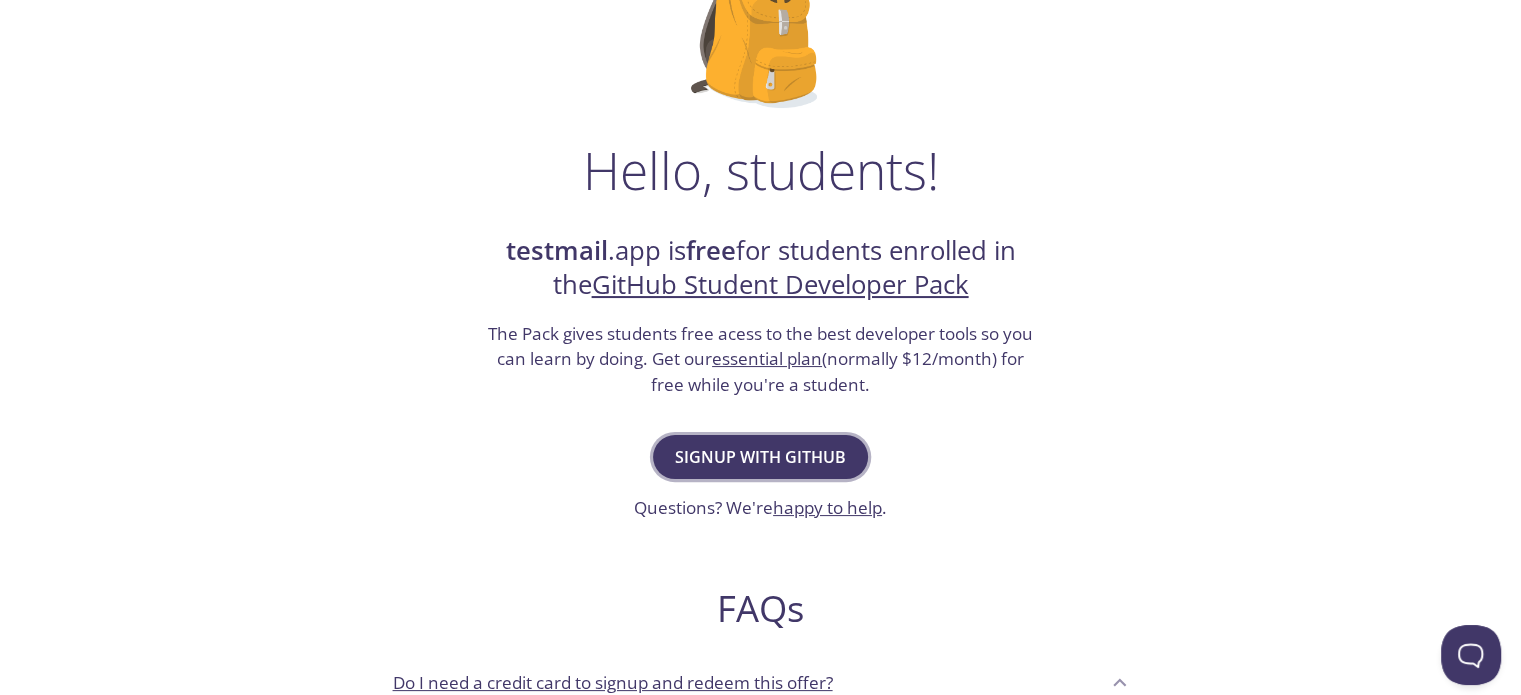 click on "Signup with GitHub" at bounding box center (760, 457) 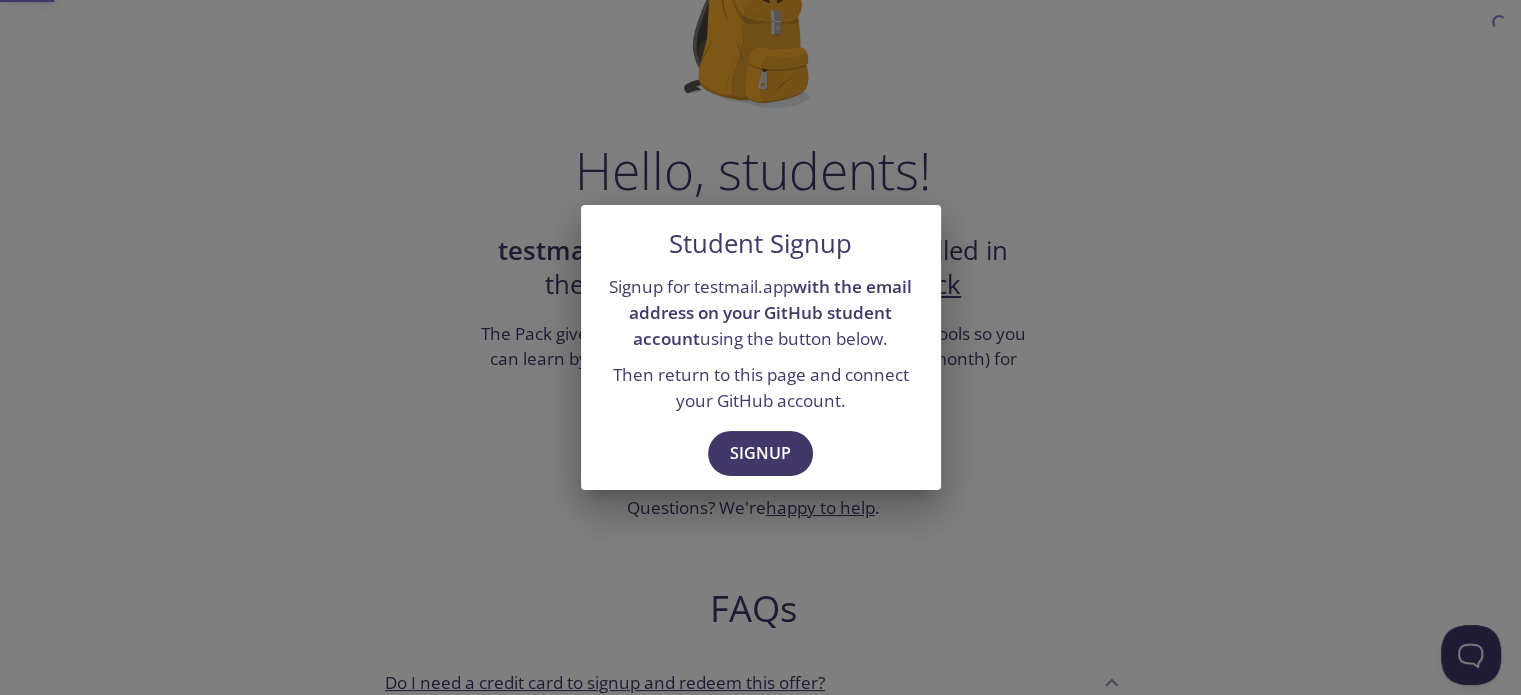 scroll, scrollTop: 0, scrollLeft: 0, axis: both 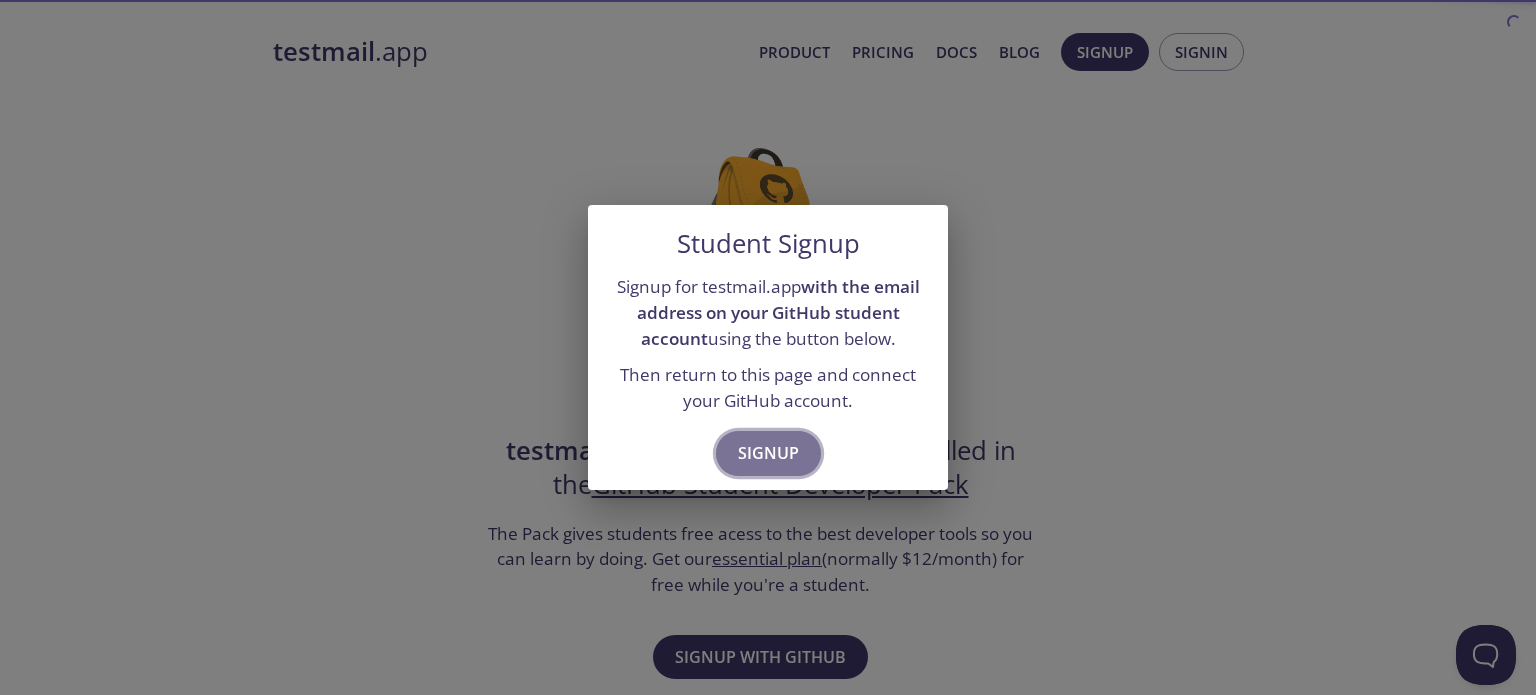 click on "Signup" at bounding box center (768, 453) 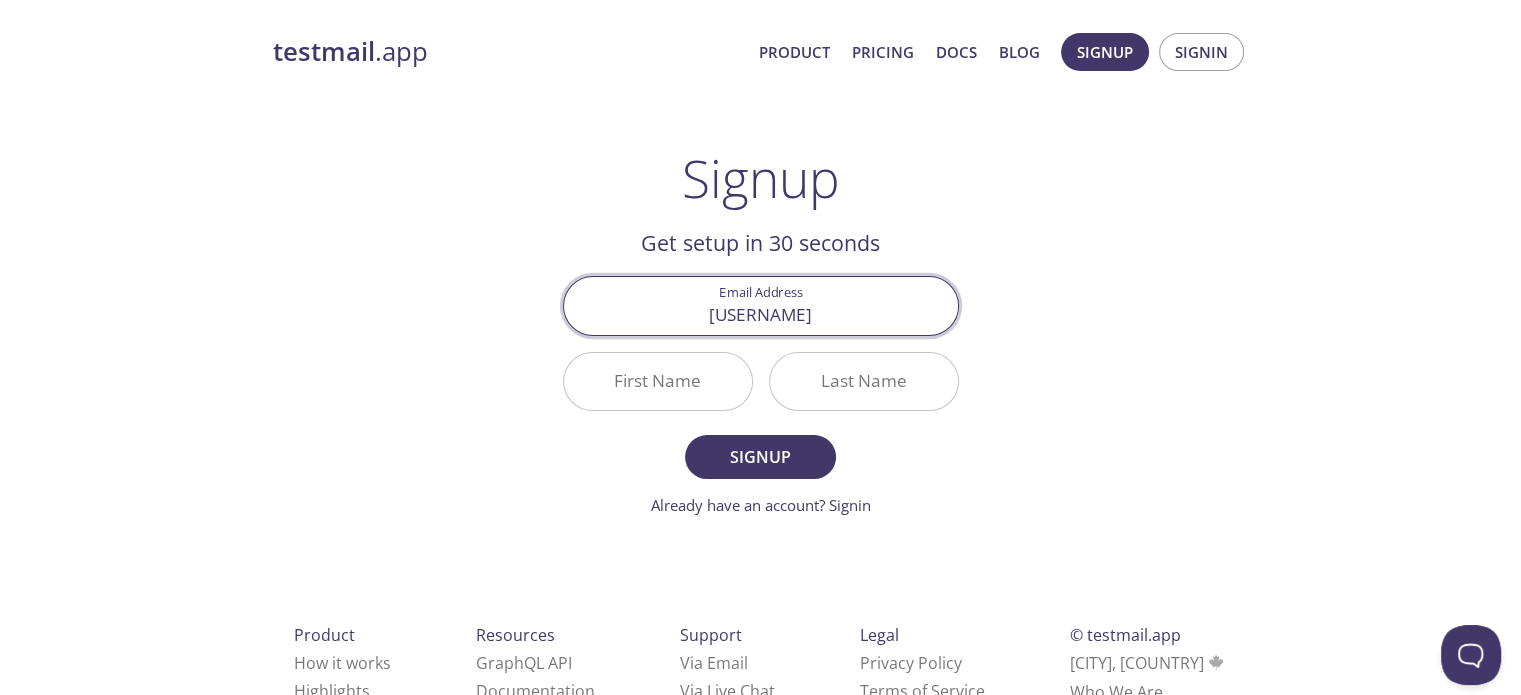 type on "[USERNAME]@[DOMAIN]" 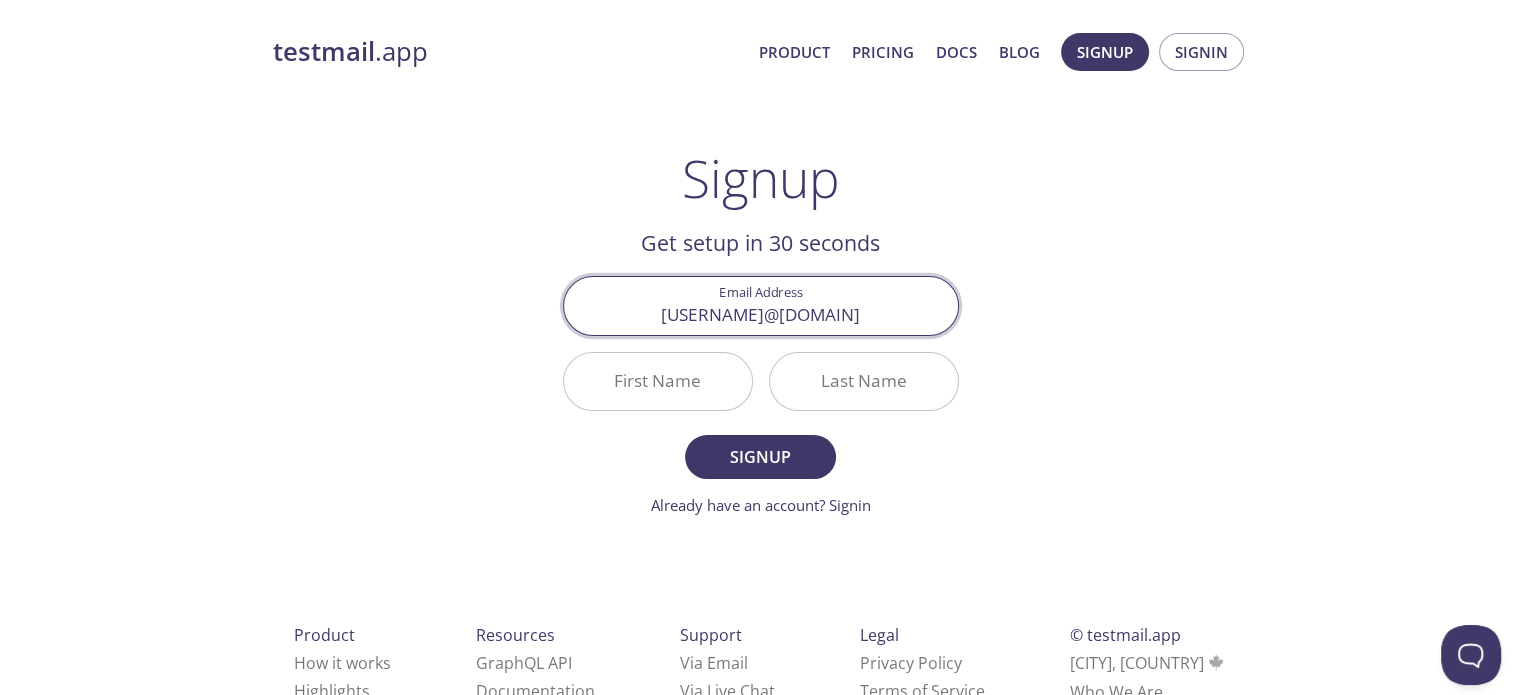 click on "First Name" at bounding box center [658, 381] 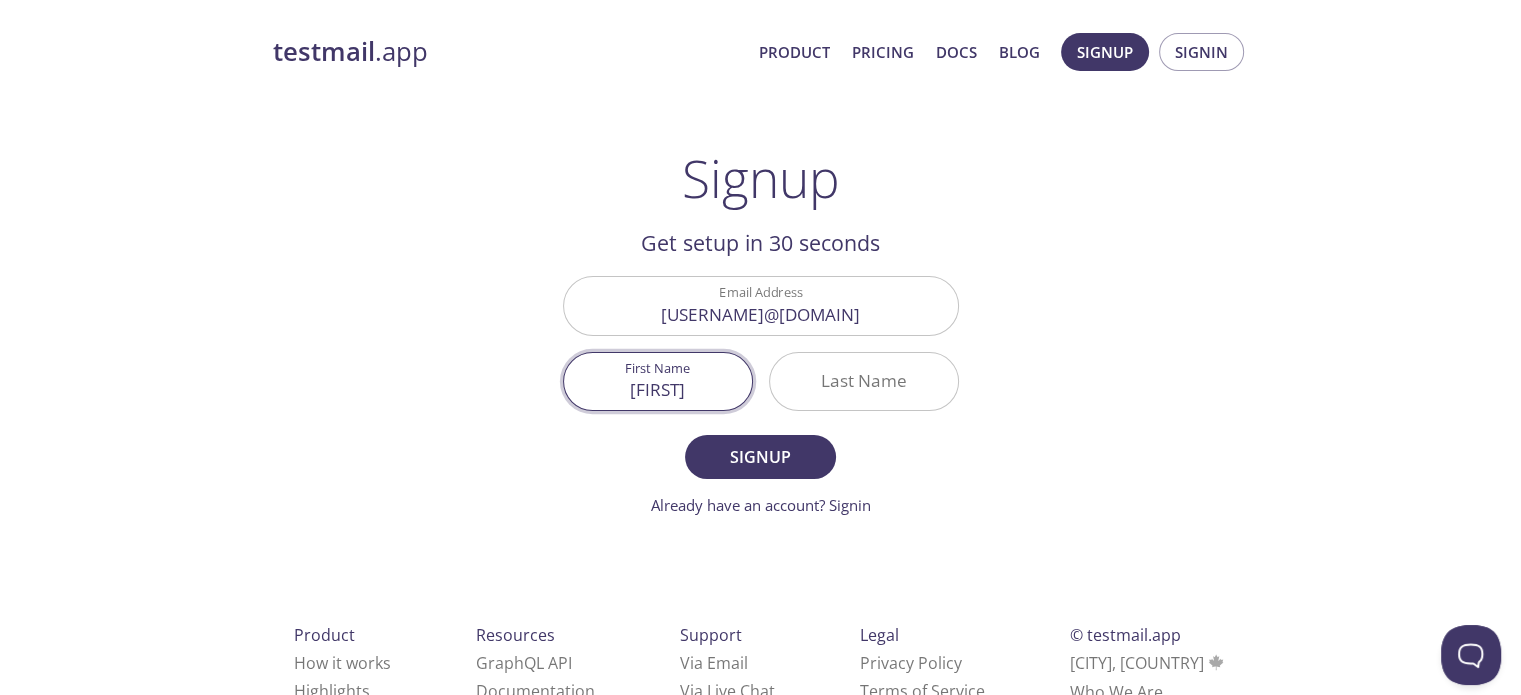 type on "[FIRST]" 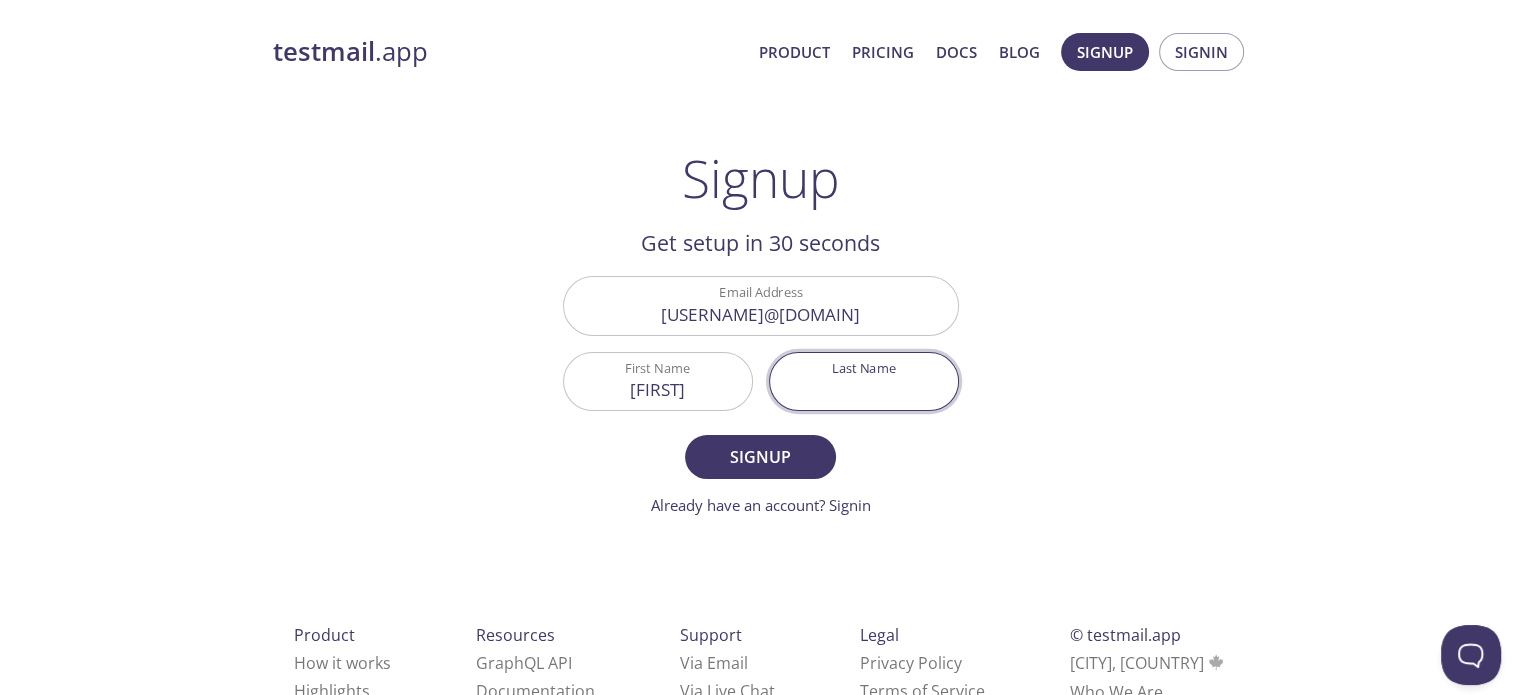 click on "Last Name" at bounding box center [864, 381] 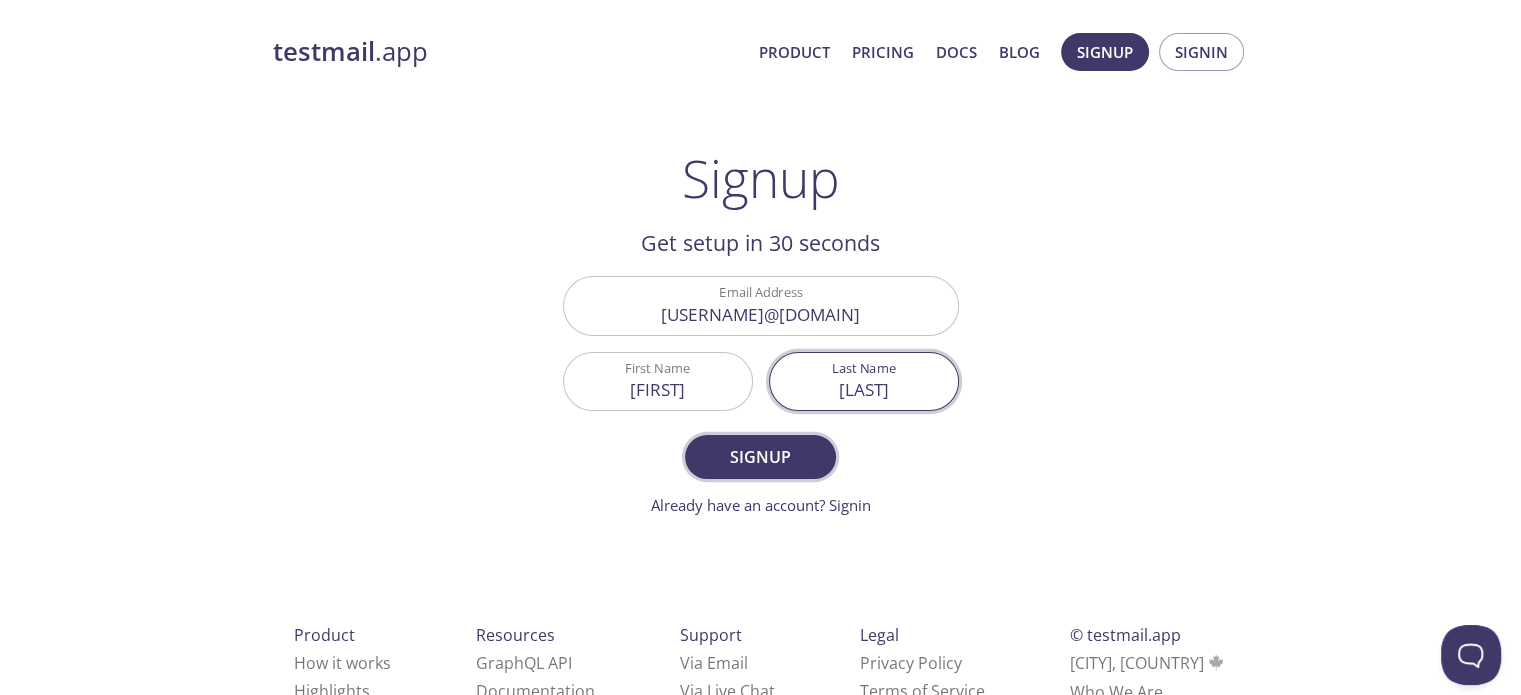 type on "[LAST]" 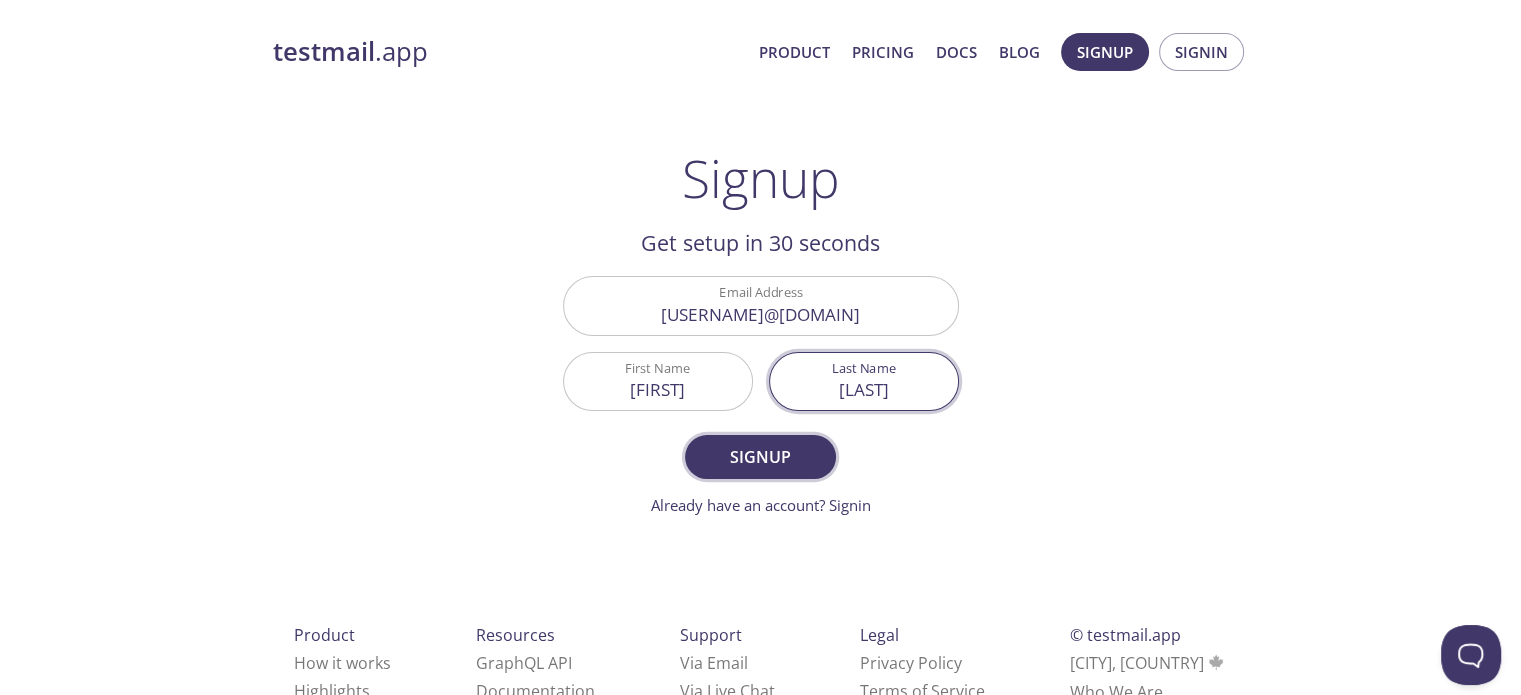 click on "Signup" at bounding box center (760, 457) 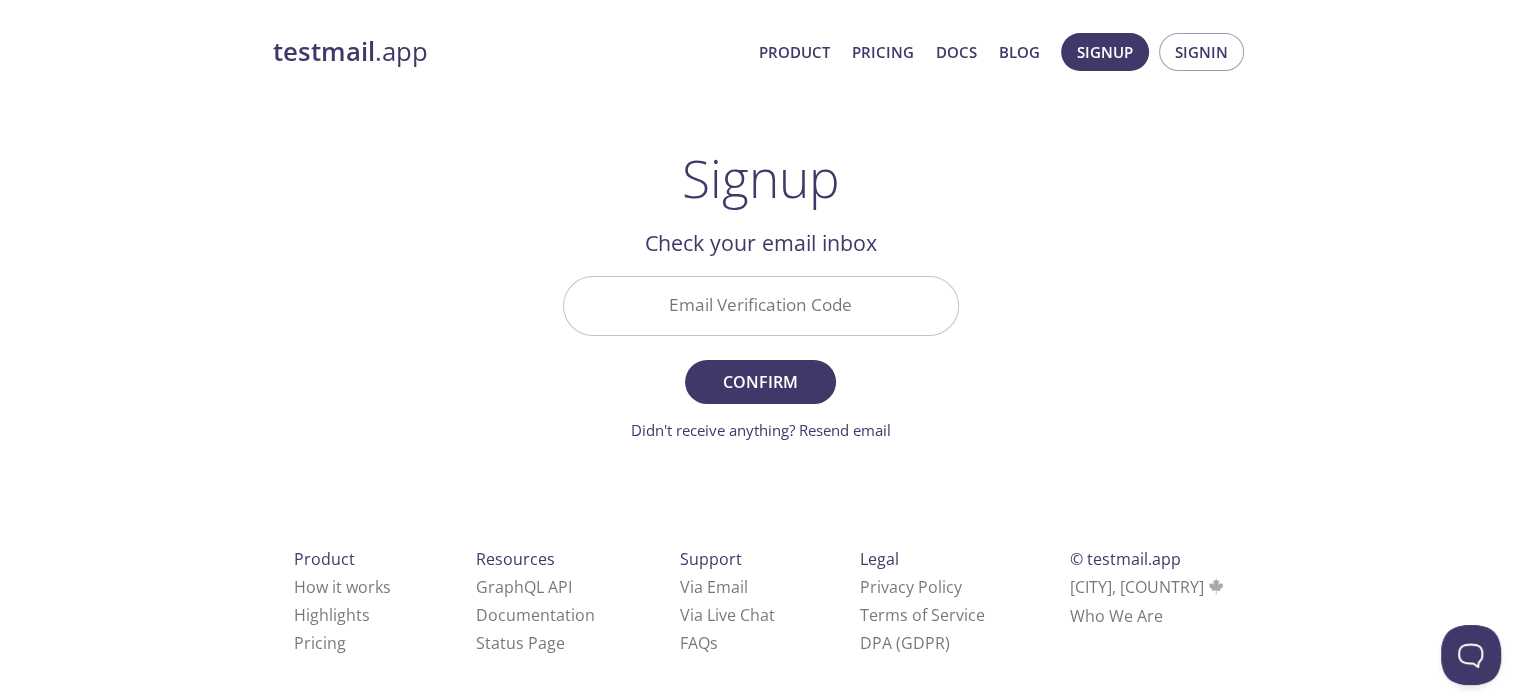 click on "Email Verification Code" at bounding box center (761, 305) 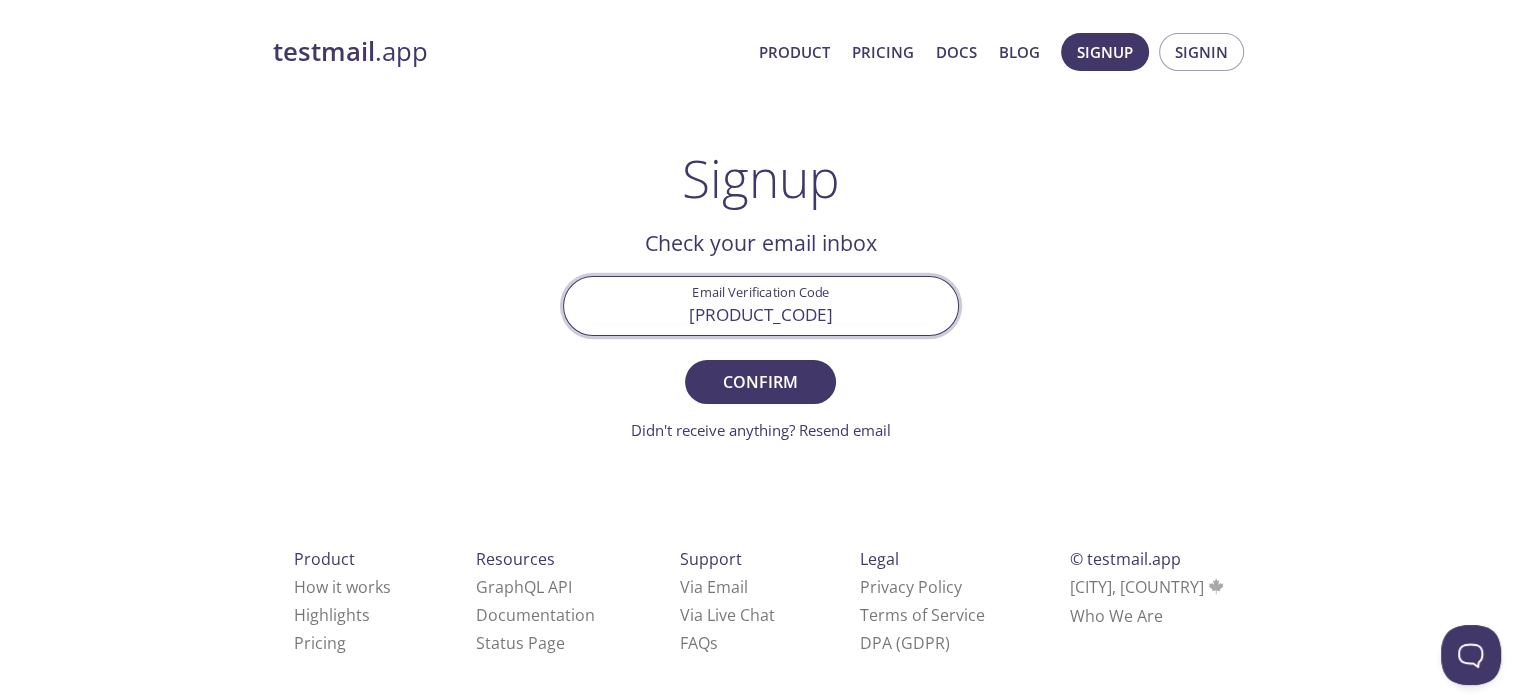 type on "[PRODUCT_CODE]" 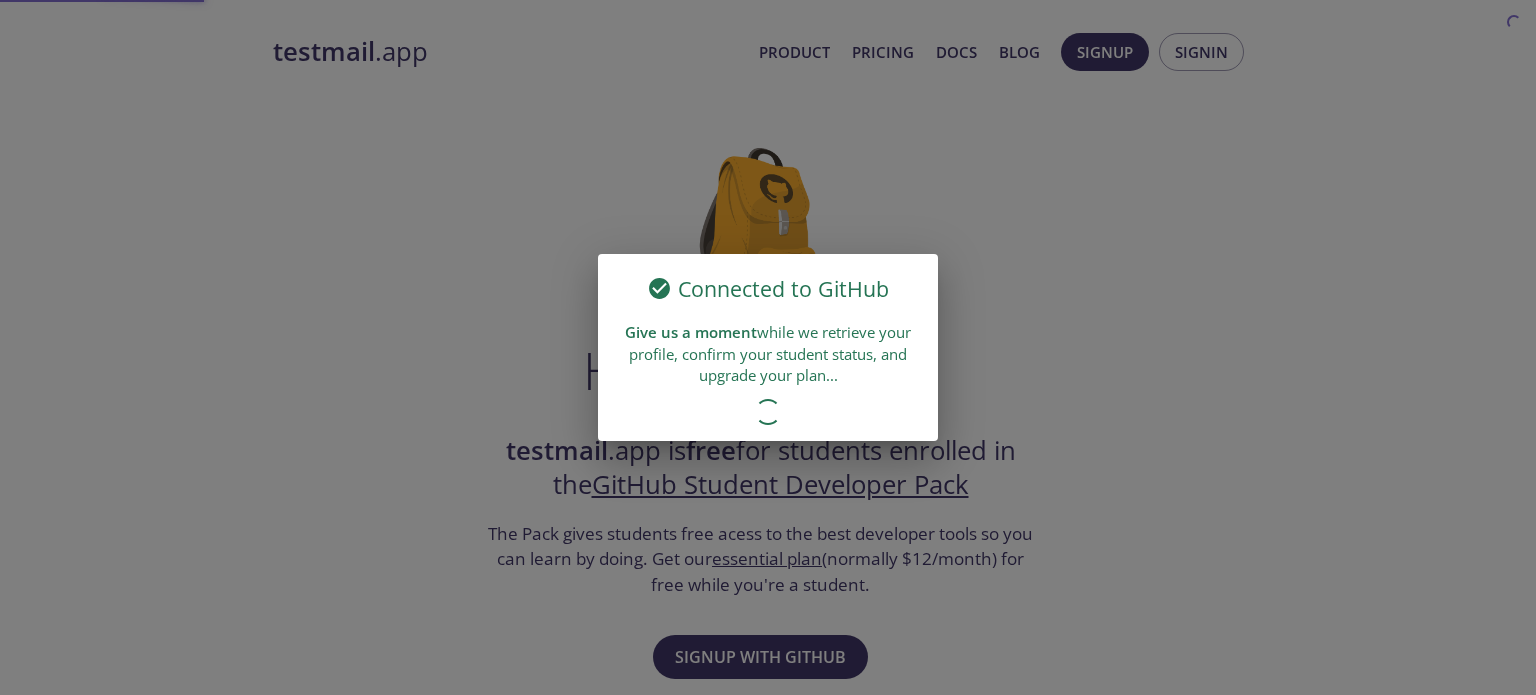 scroll, scrollTop: 0, scrollLeft: 0, axis: both 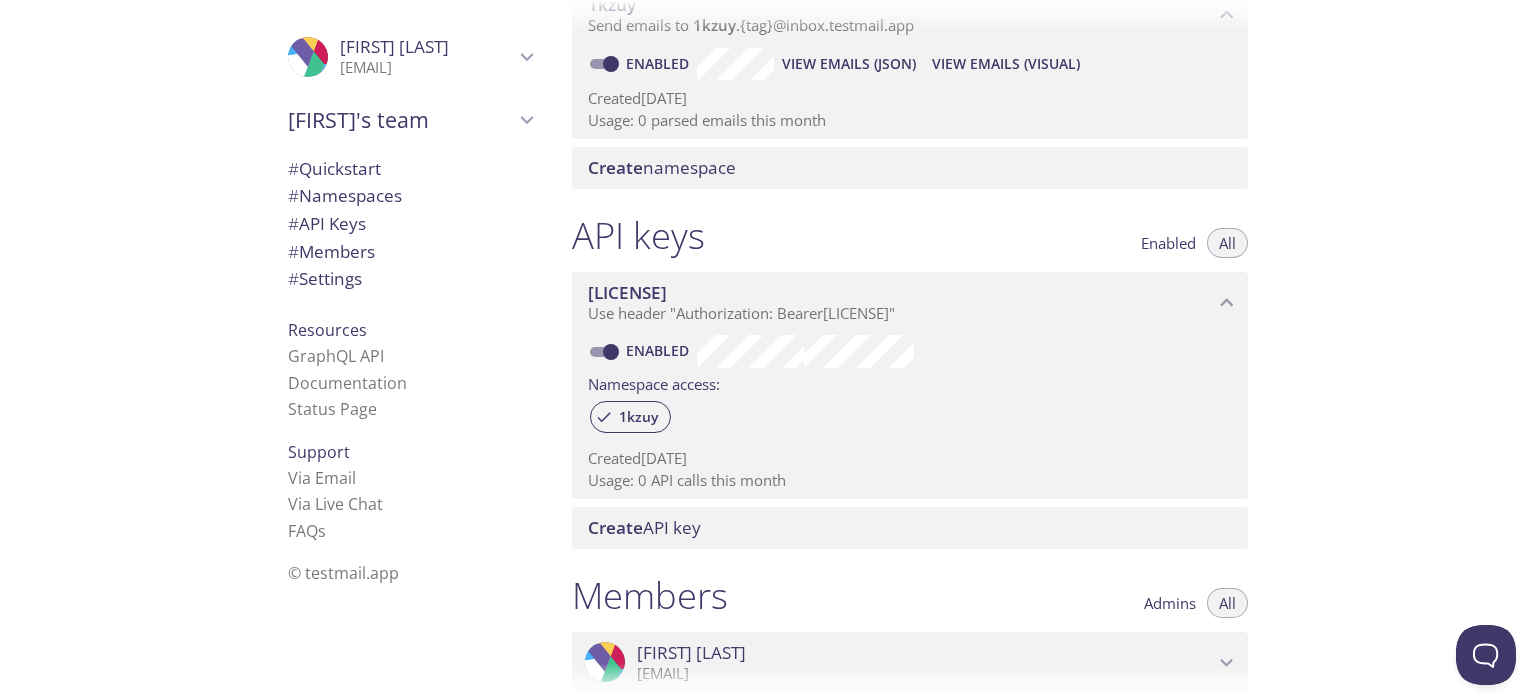 click 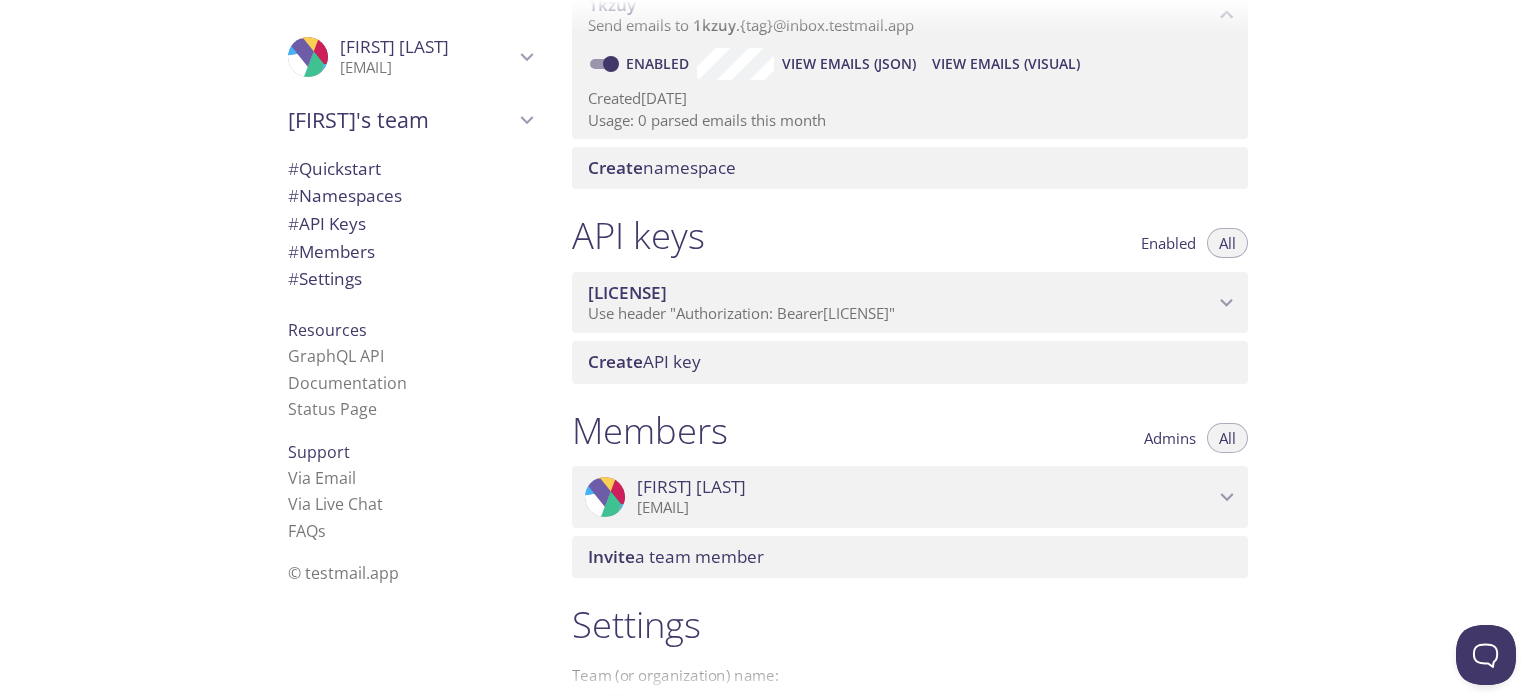 click 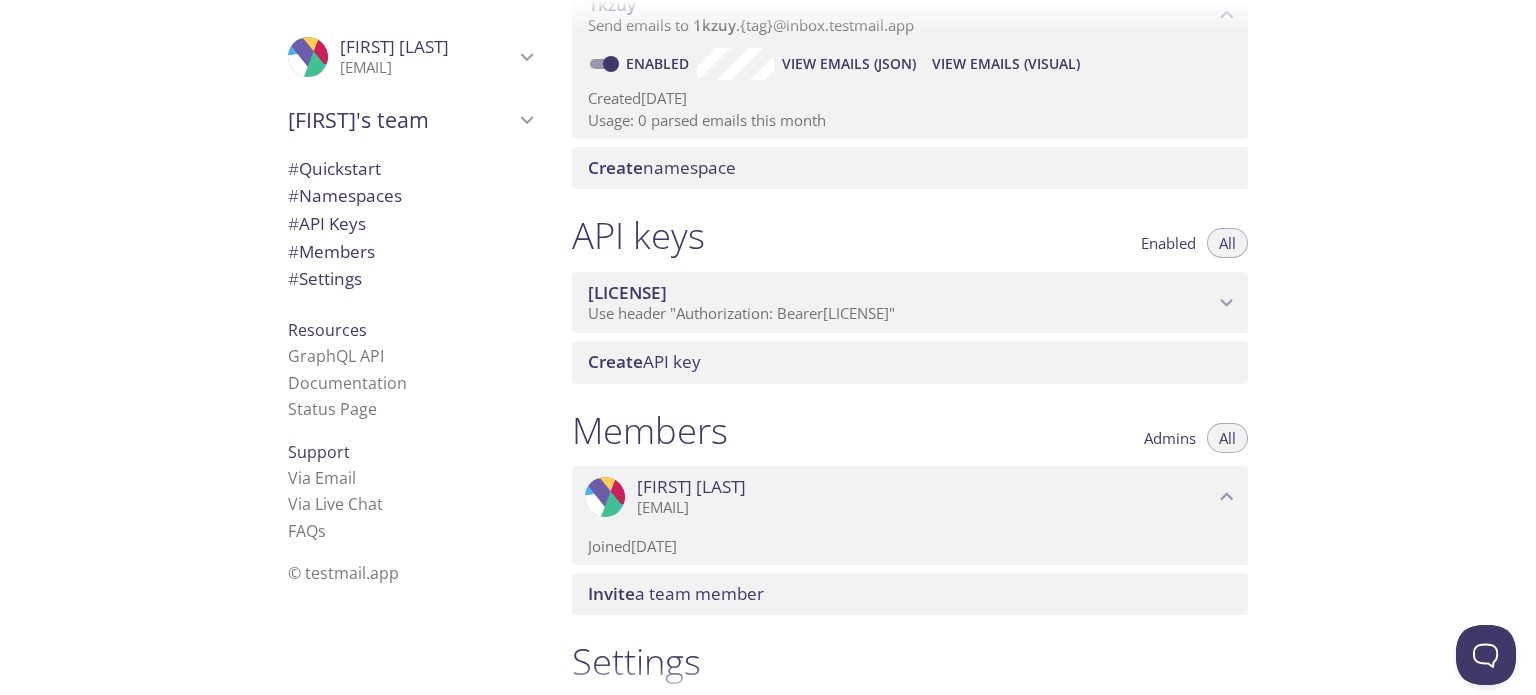 click 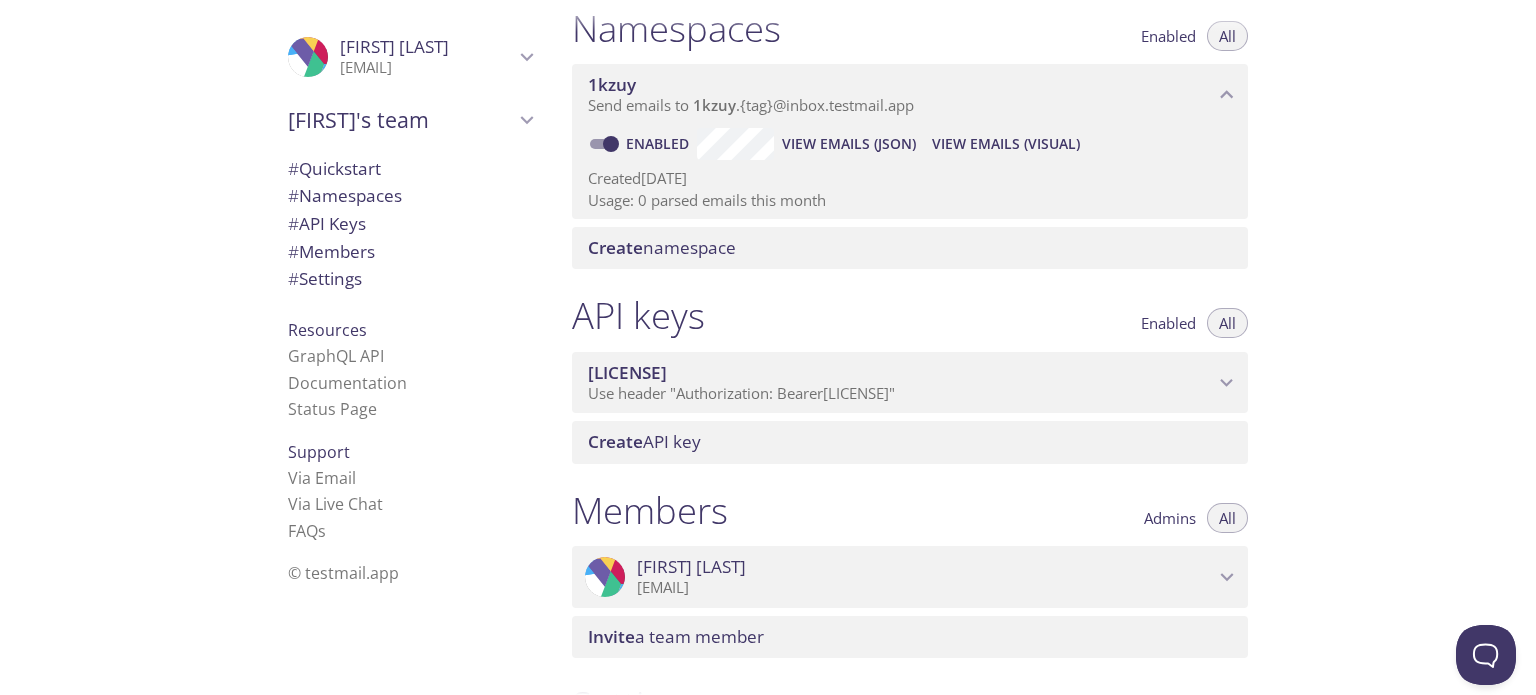 scroll, scrollTop: 0, scrollLeft: 0, axis: both 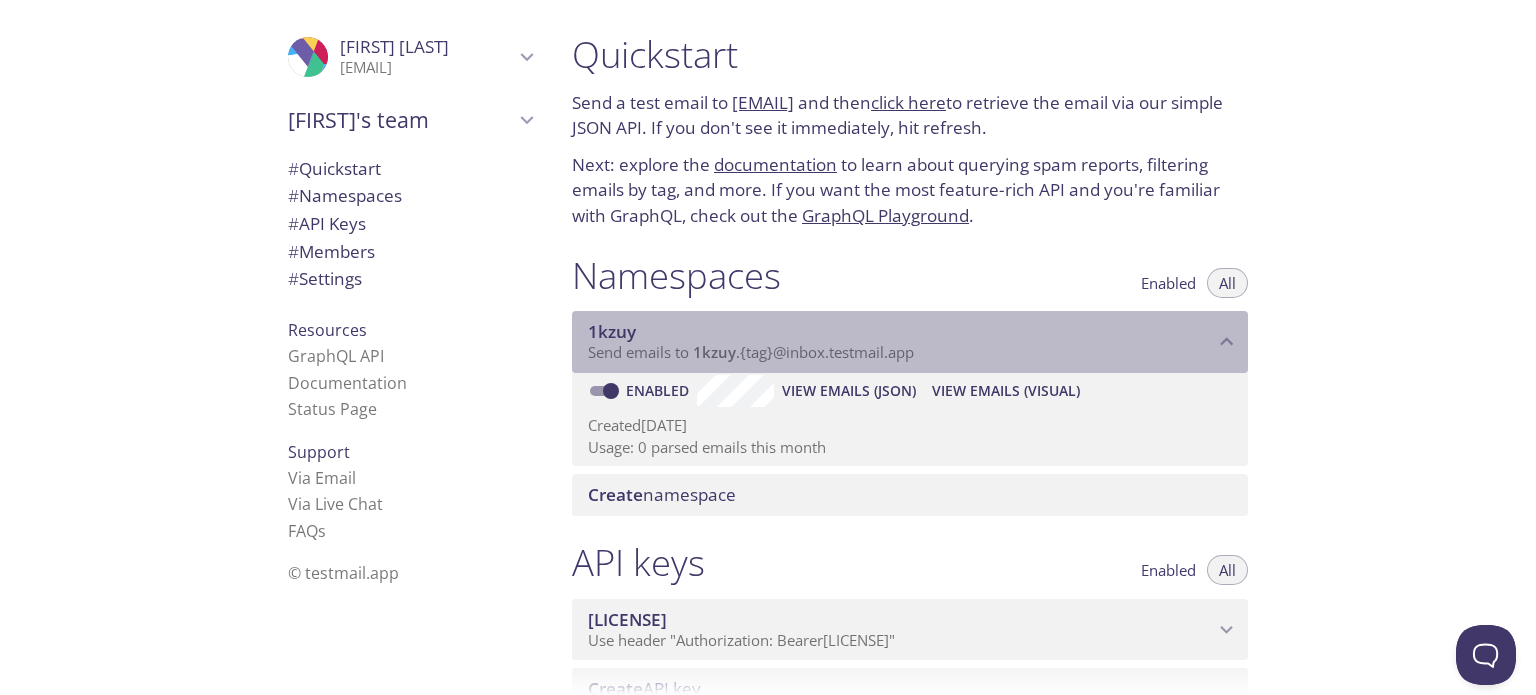 click 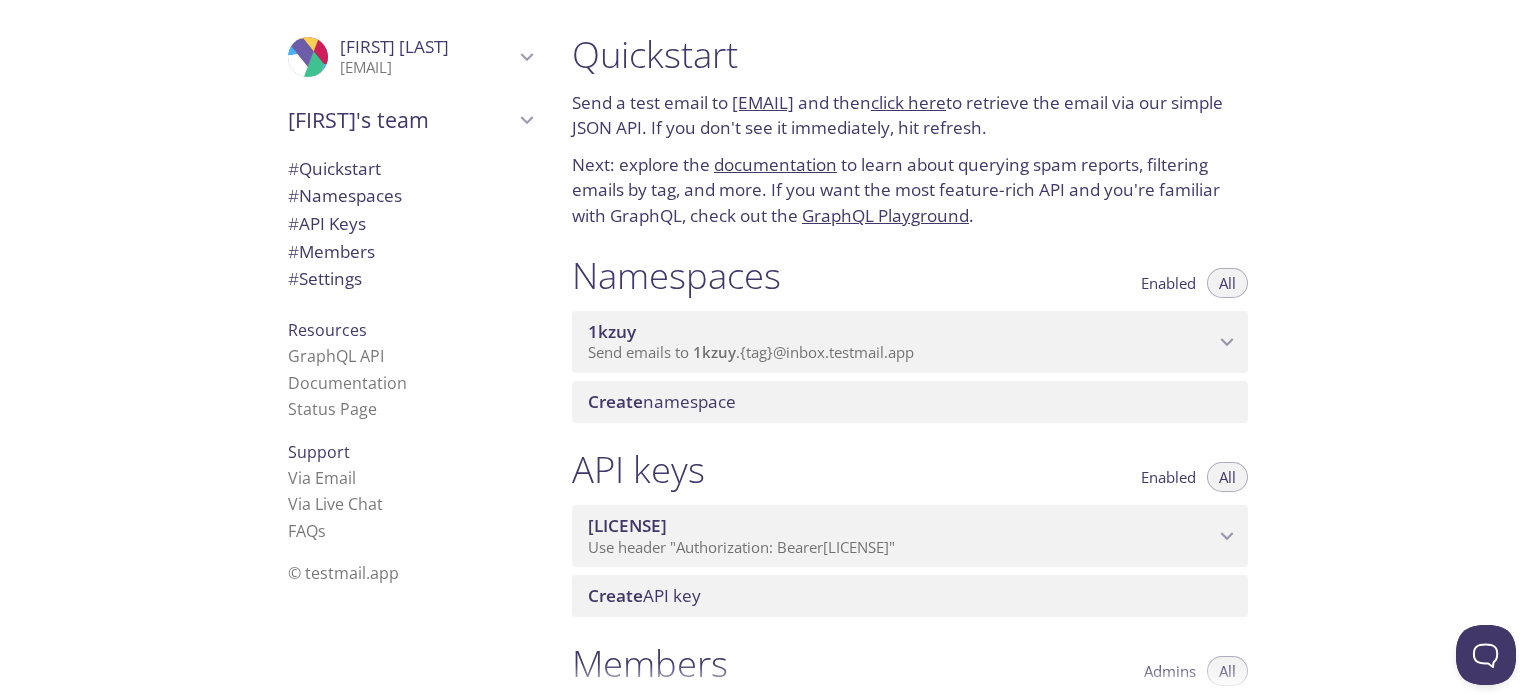 click on "[USERNAME]@[DOMAIN]" at bounding box center (427, 68) 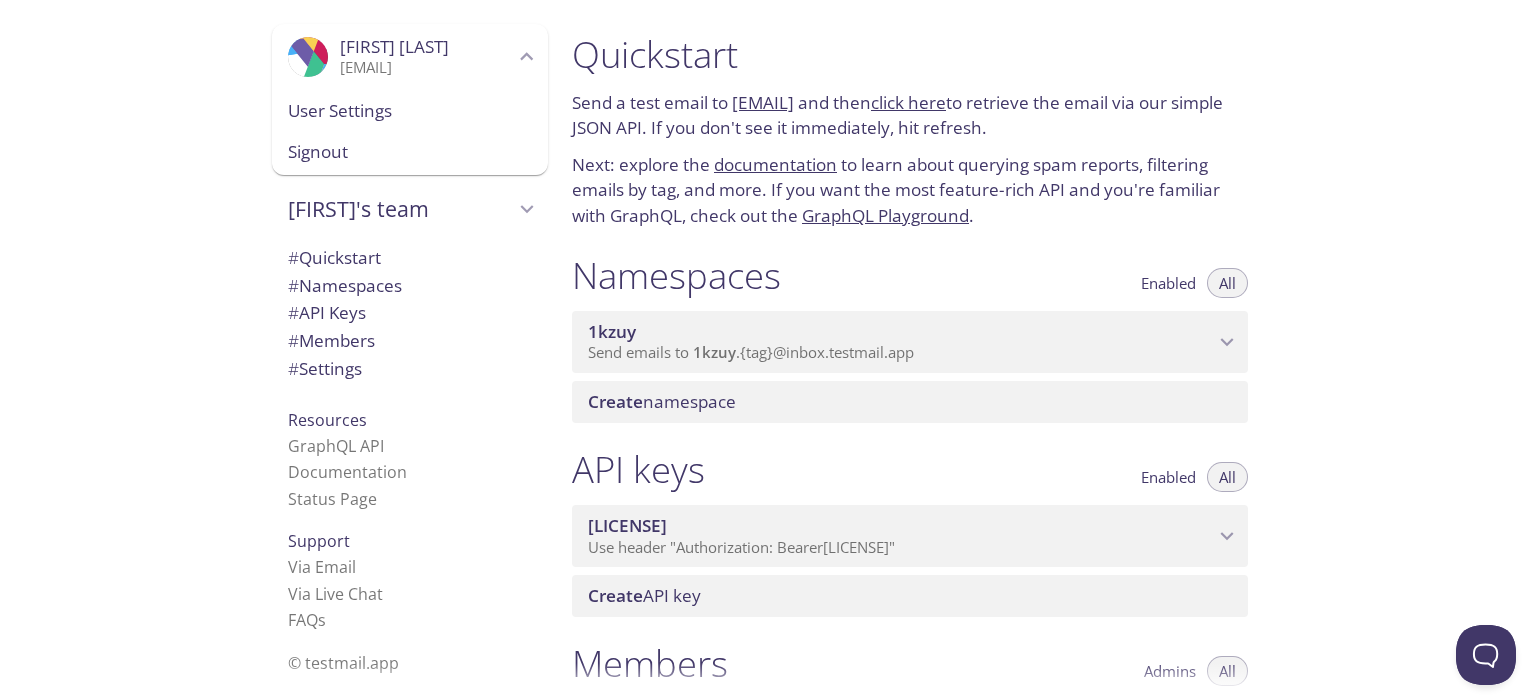 click on ".cls-1 {
fill: #6d5ca8;
}
.cls-2 {
fill: #3fc191;
}
.cls-3 {
fill: #3b4752;
}
.cls-4 {
fill: #ce1e5b;
}
.cls-5 {
fill: #f8d053;
}
.cls-6 {
fill: #48b0f7;
}
.cls-7 {
fill: #d7d9db;
}
ProfilePic Aniket   Sudan aniketsudan1999@gmail.com User Settings Signout Aniket's team Create new team #  Quickstart #  Namespaces #  API Keys #  Members #  Settings Resources GraphQL API Documentation Status Page Support Via Email Via Live Chat FAQ s © testmail.app" at bounding box center [406, 347] 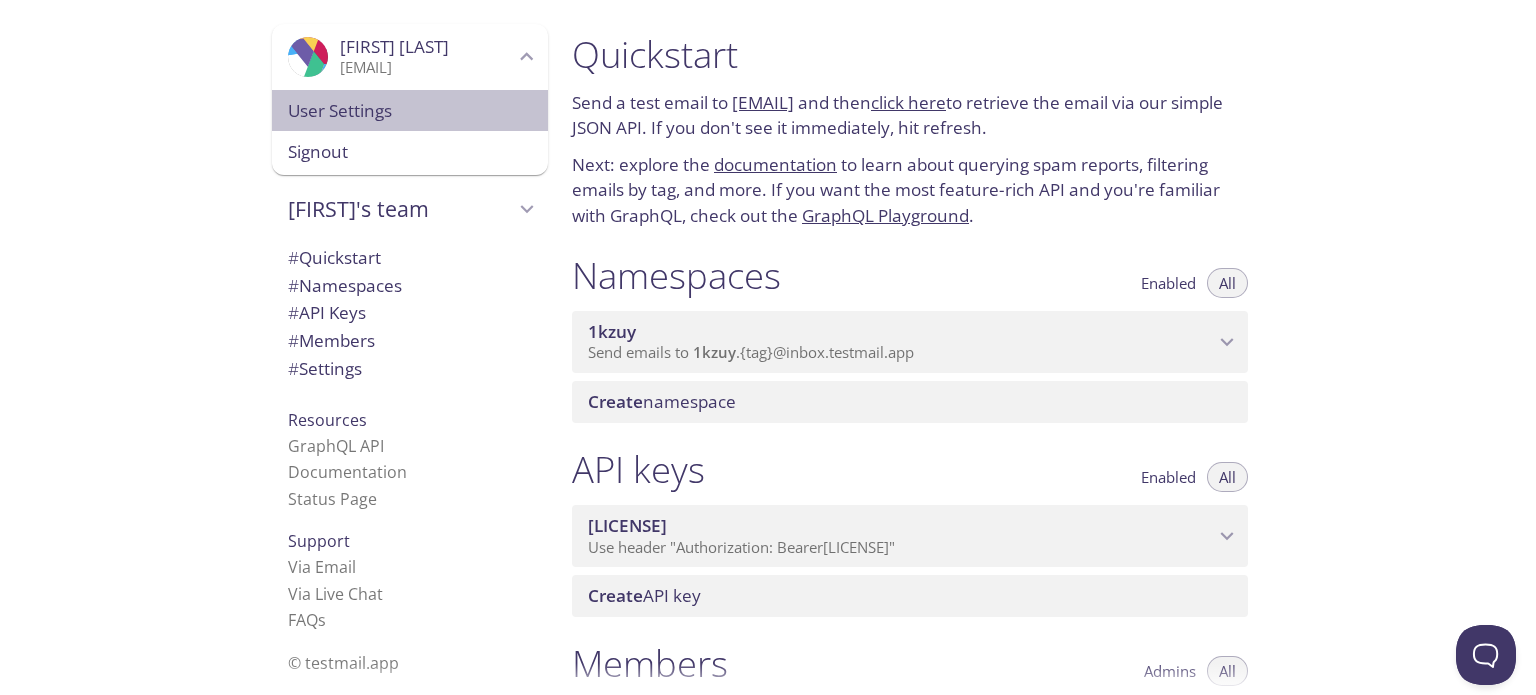 click on "User Settings" at bounding box center (410, 111) 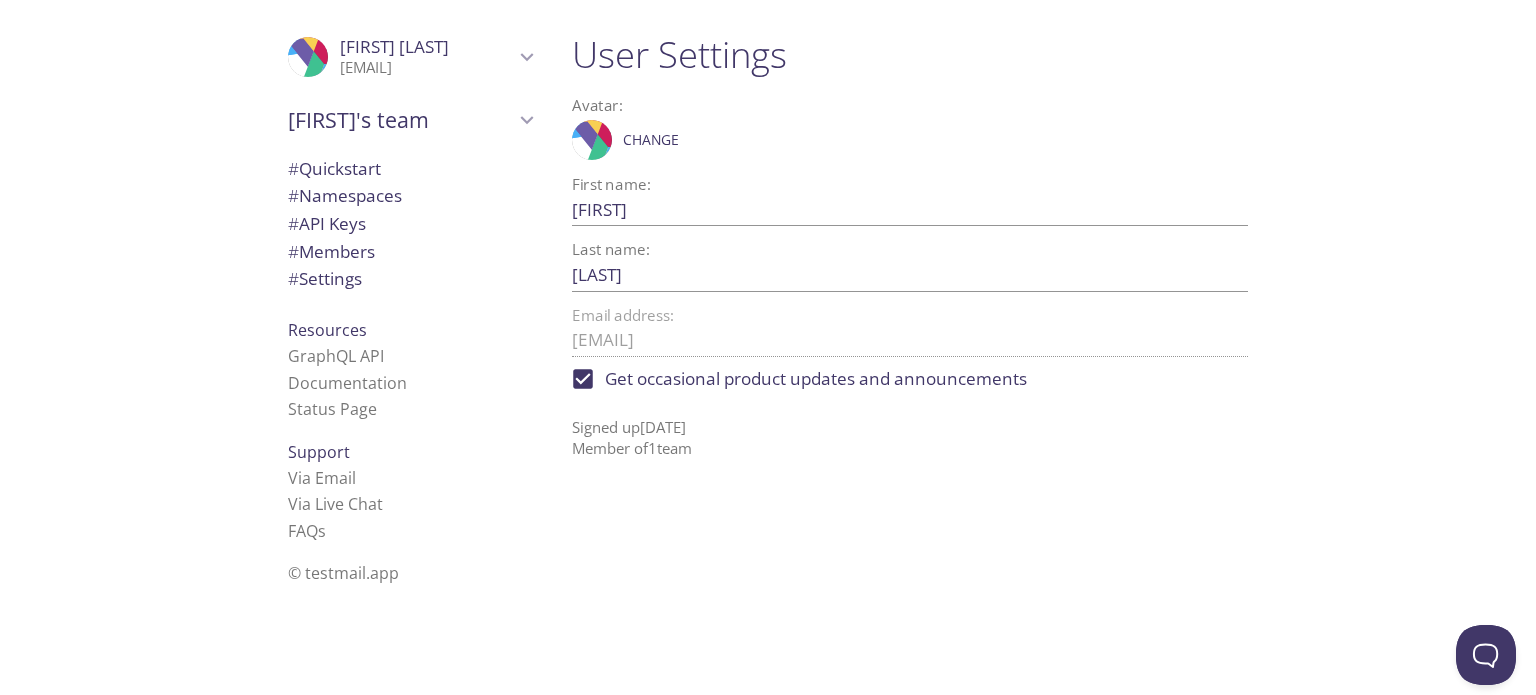 drag, startPoint x: 580, startPoint y: 428, endPoint x: 821, endPoint y: 424, distance: 241.03319 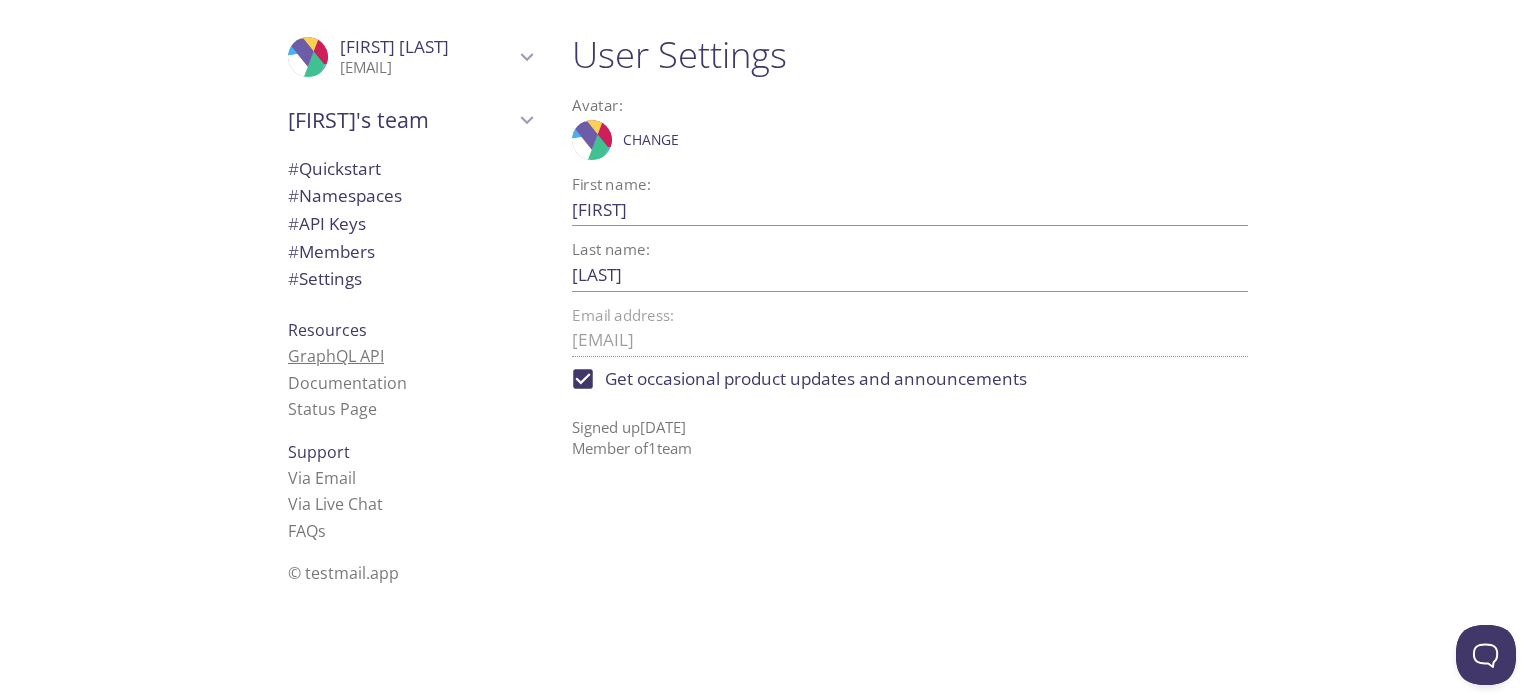 click on "GraphQL API" at bounding box center (336, 356) 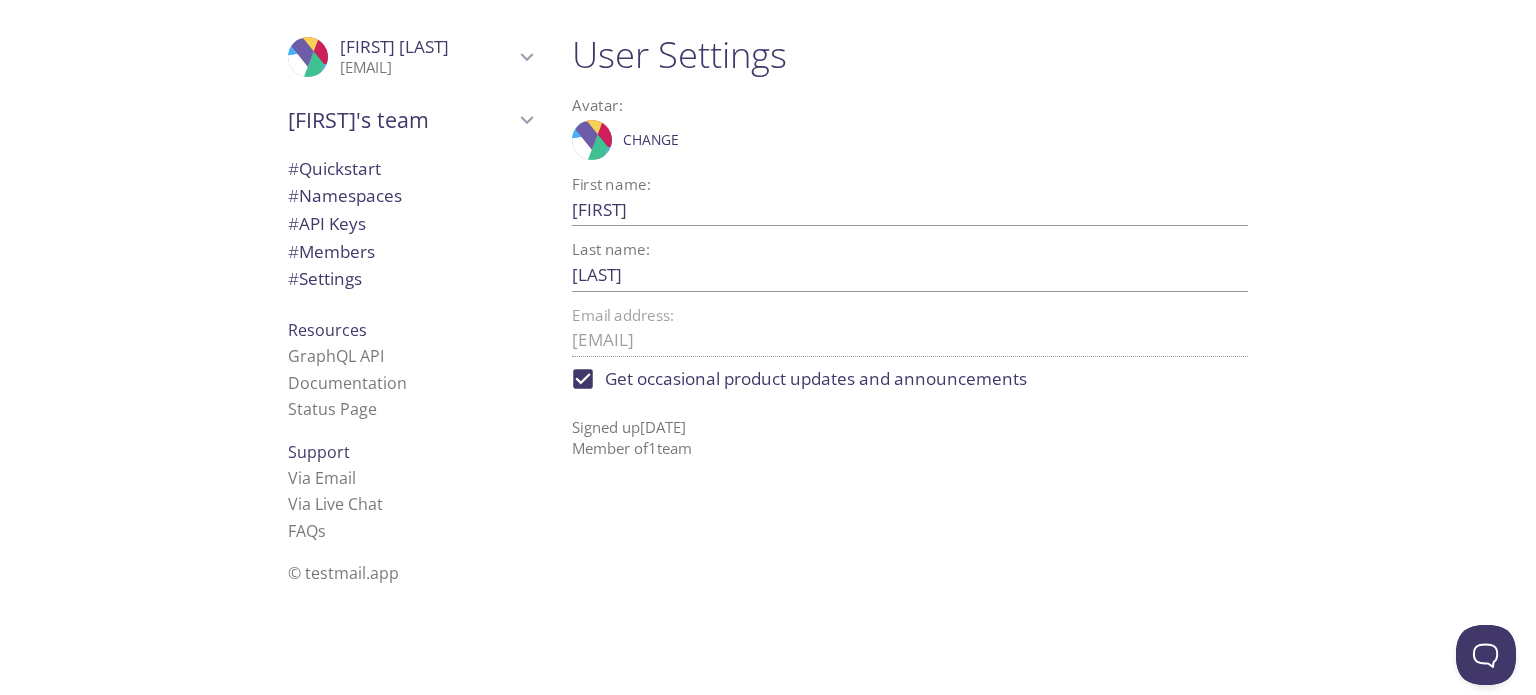 click on "© testmail.app" at bounding box center [343, 573] 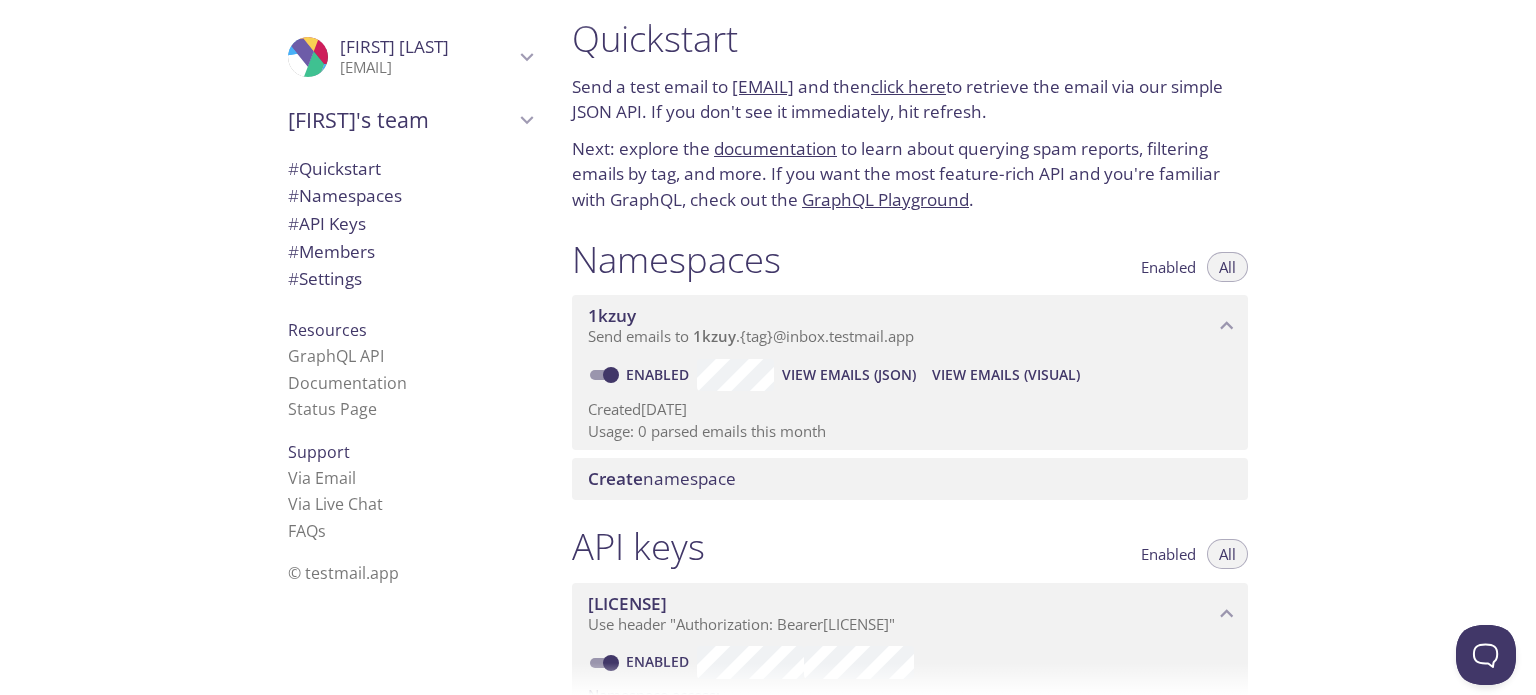 scroll, scrollTop: 0, scrollLeft: 0, axis: both 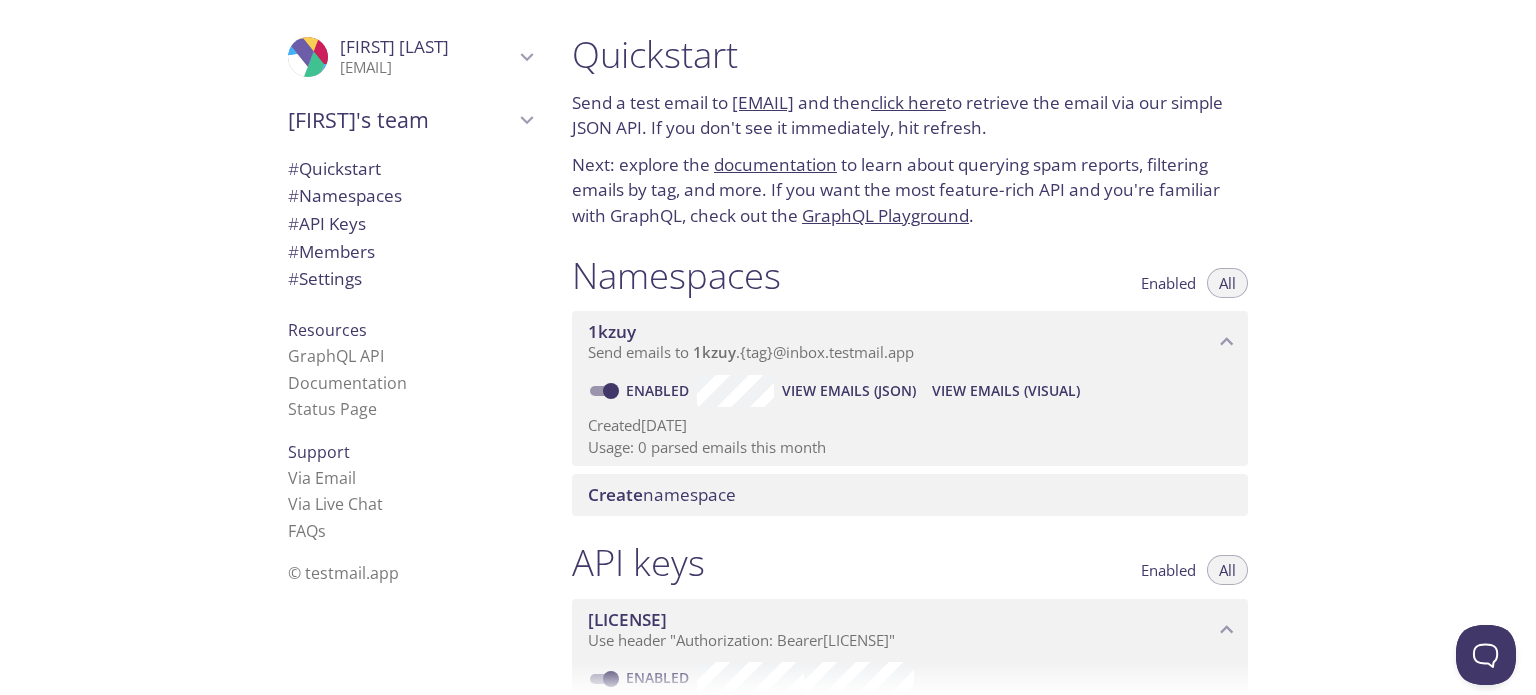 drag, startPoint x: 732, startPoint y: 103, endPoint x: 974, endPoint y: 103, distance: 242 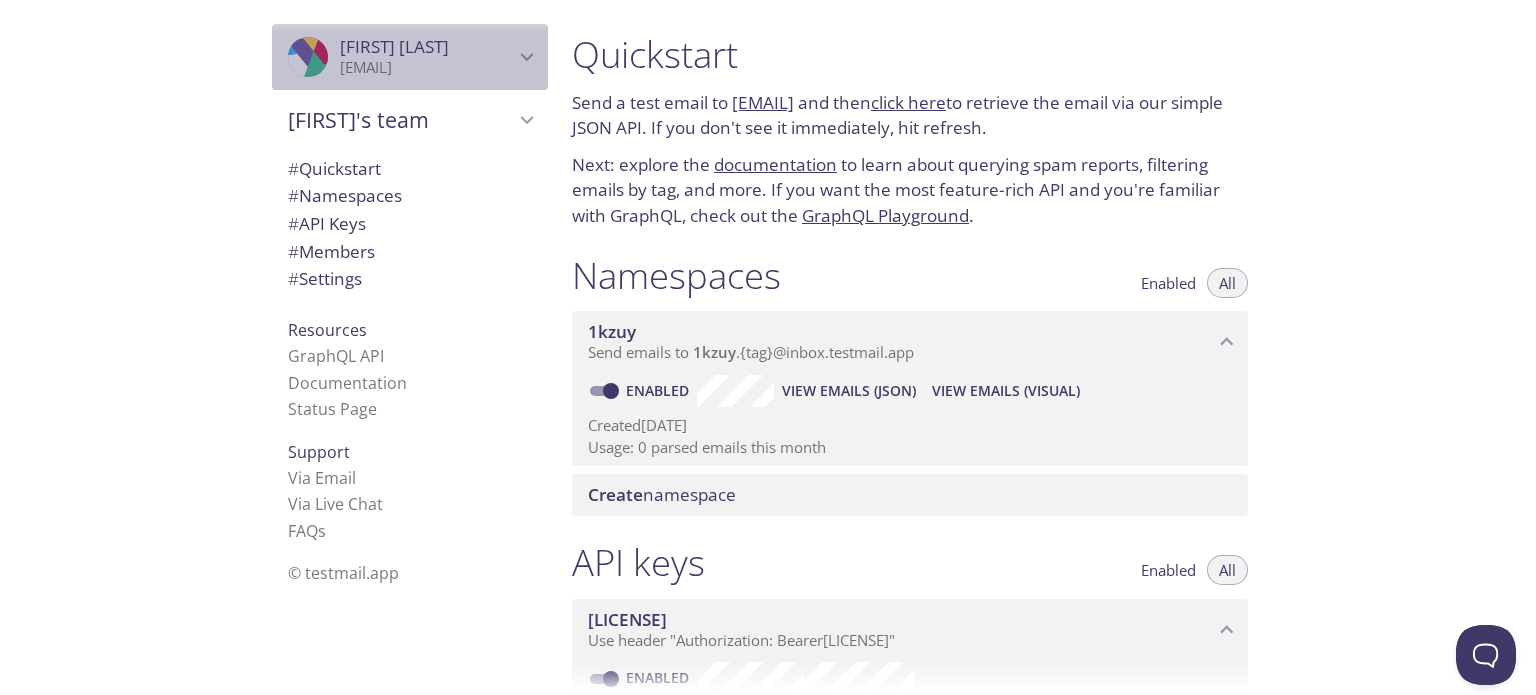 click on "Aniket   Sudan" at bounding box center (427, 47) 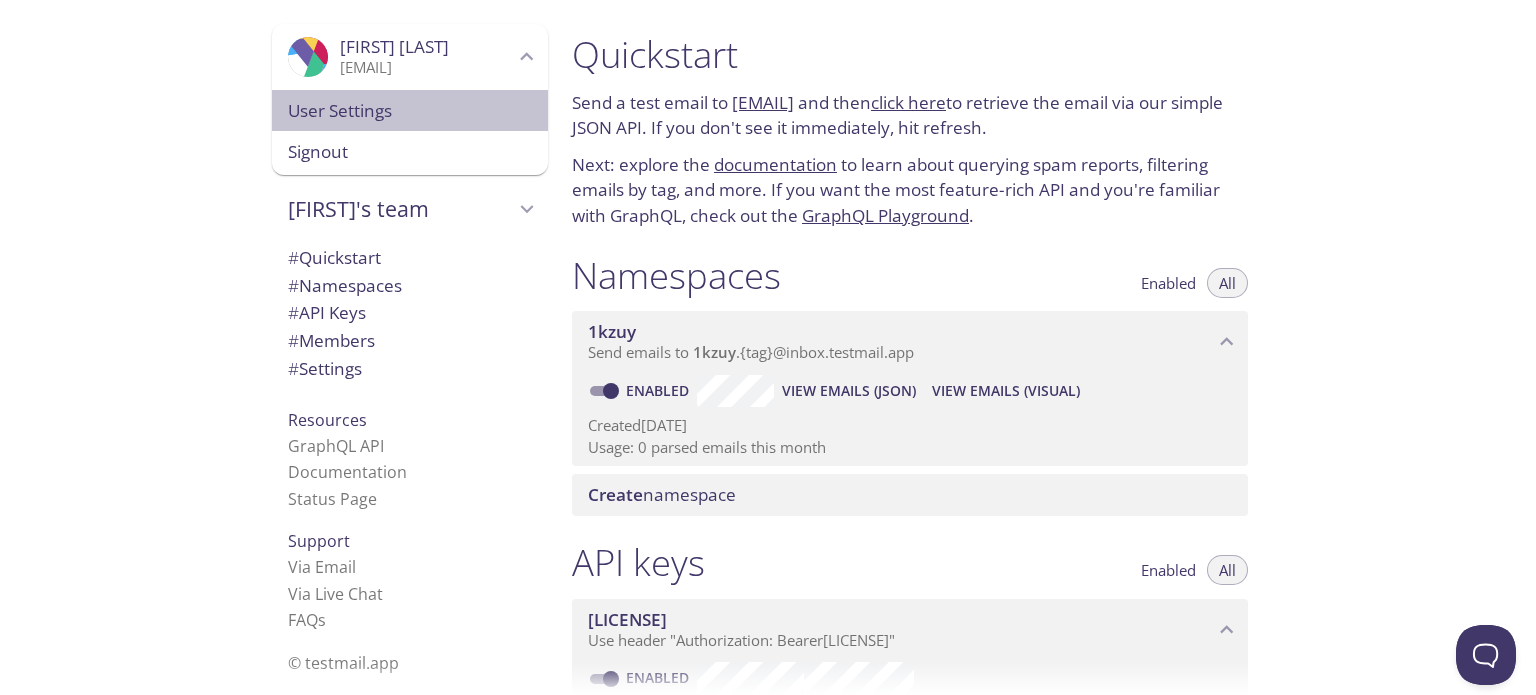 click on "User Settings" at bounding box center [410, 111] 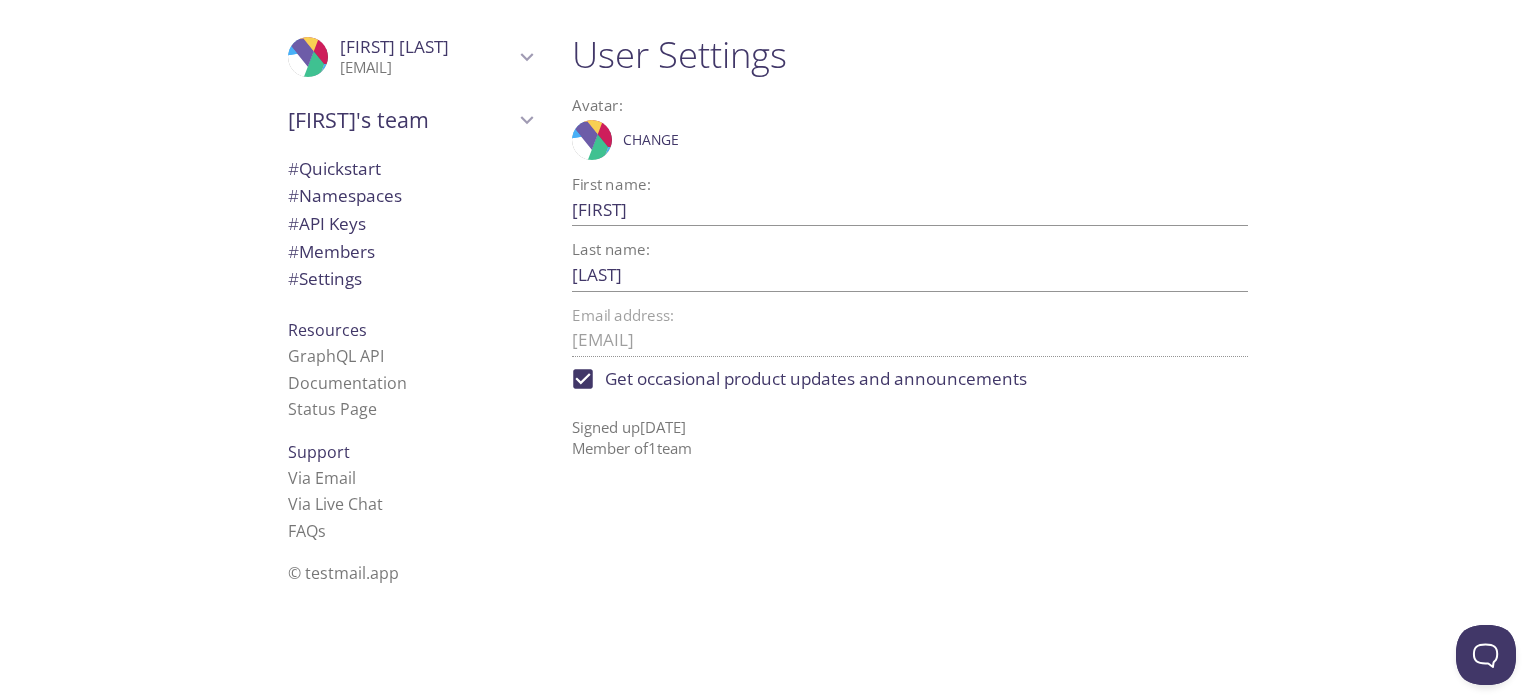 click on "Aniket   Sudan" at bounding box center [394, 46] 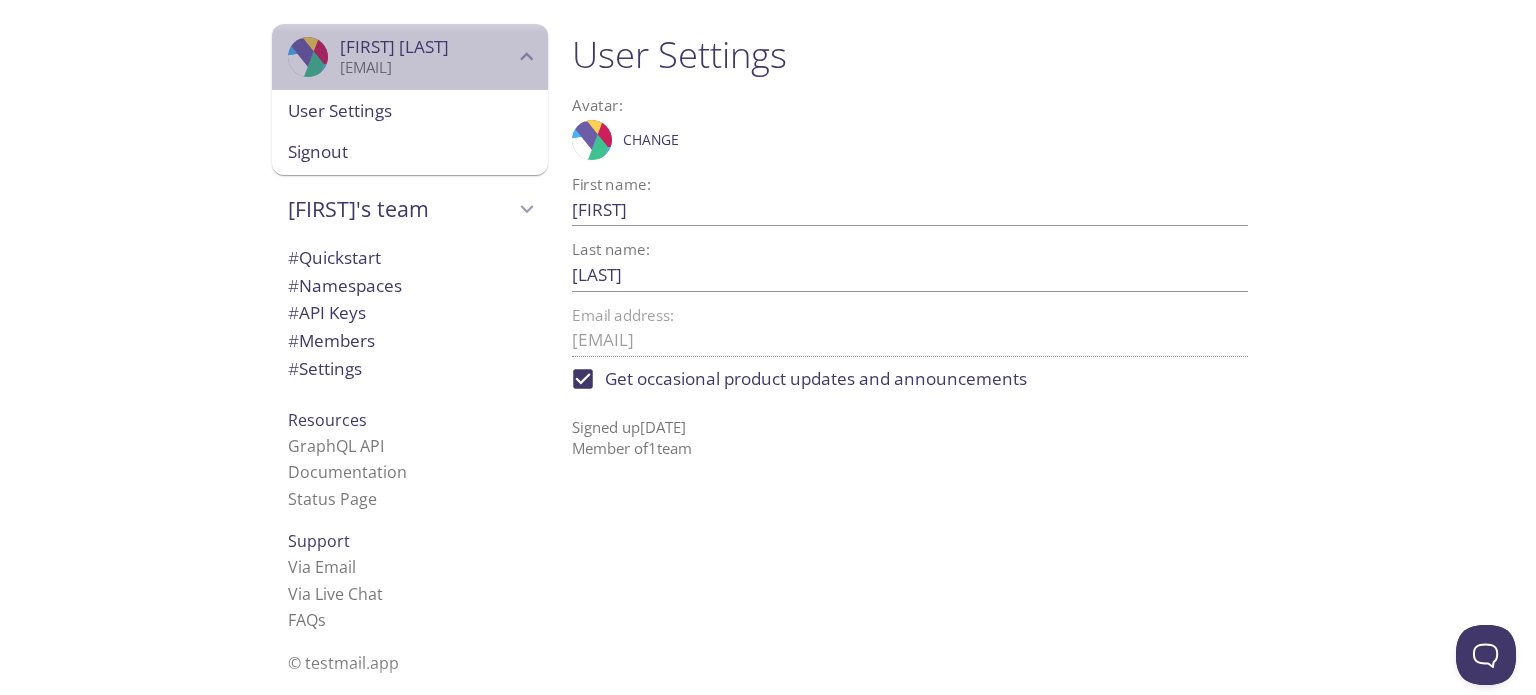 click 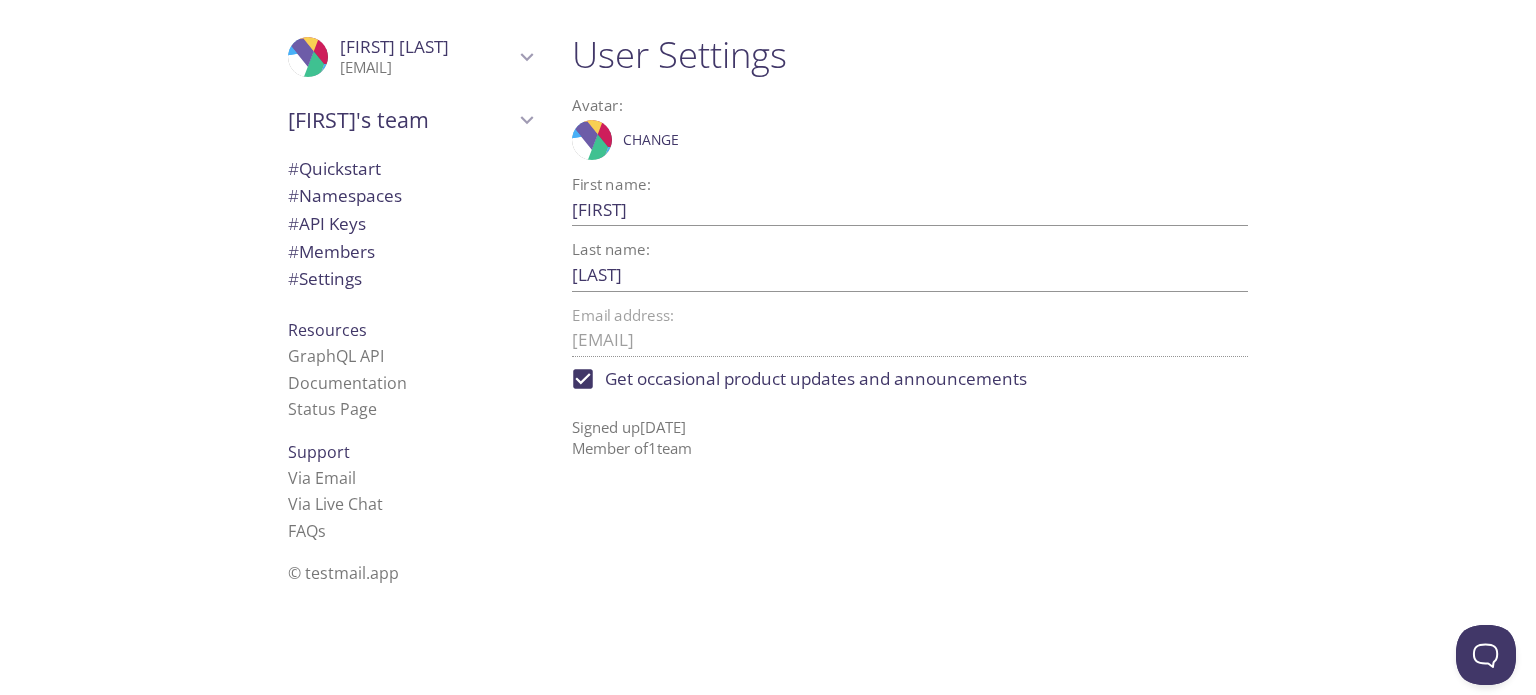 click on "#  Namespaces" at bounding box center [345, 195] 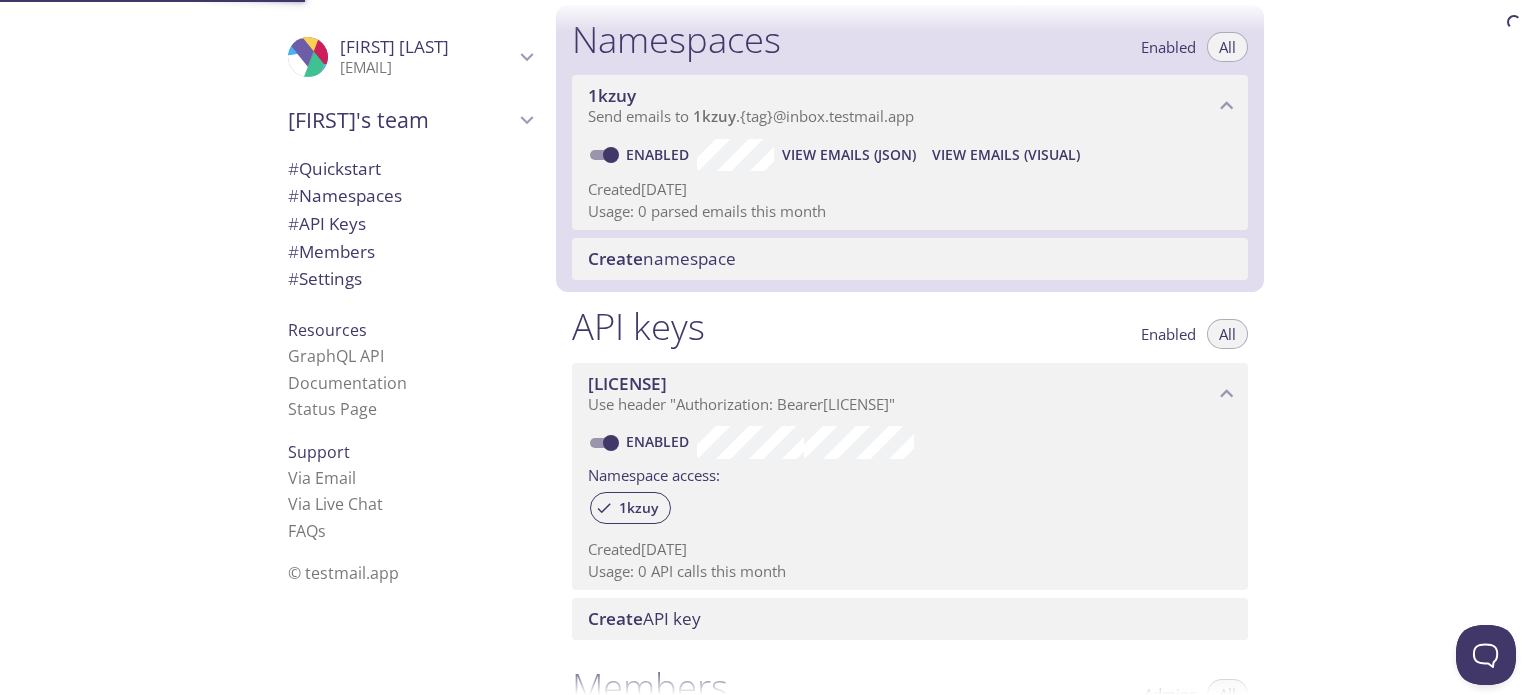 scroll, scrollTop: 252, scrollLeft: 0, axis: vertical 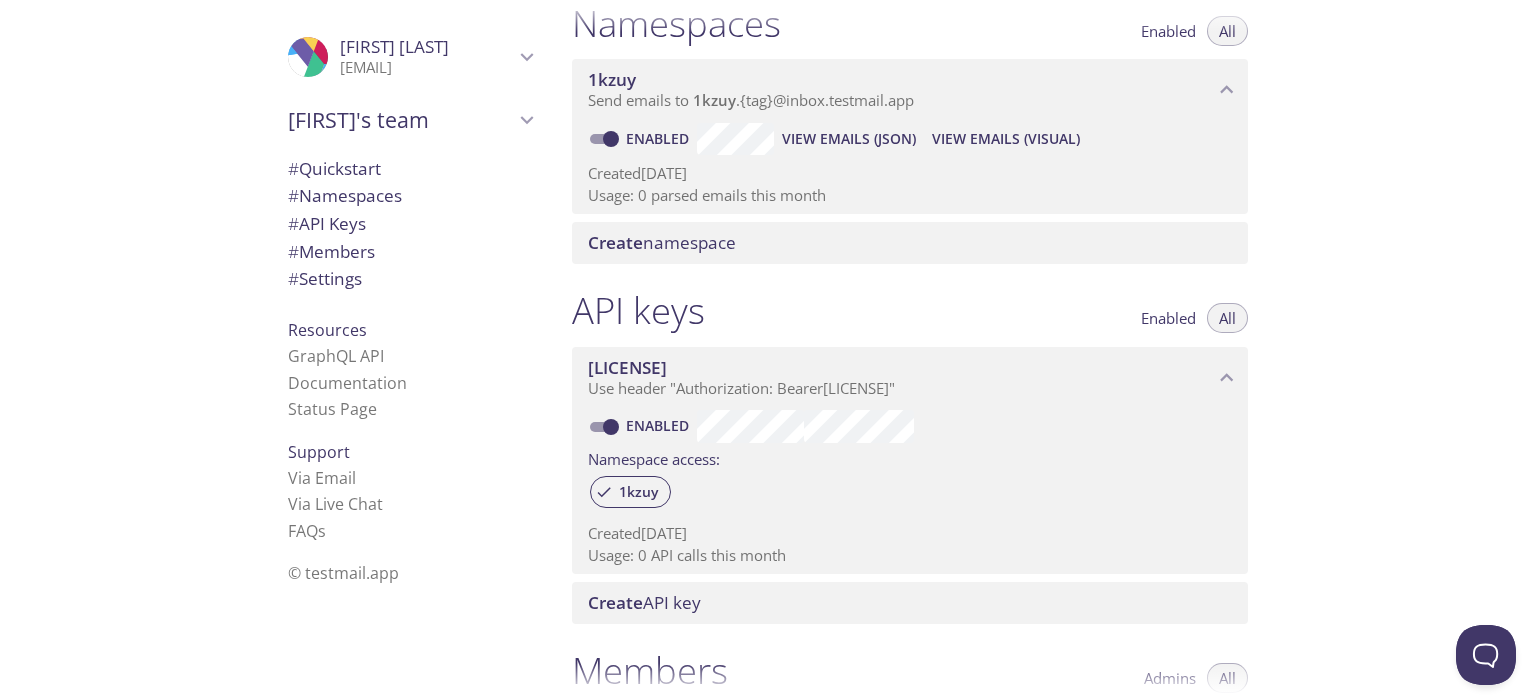 click on "Usage: 0 parsed emails this month" at bounding box center [910, 195] 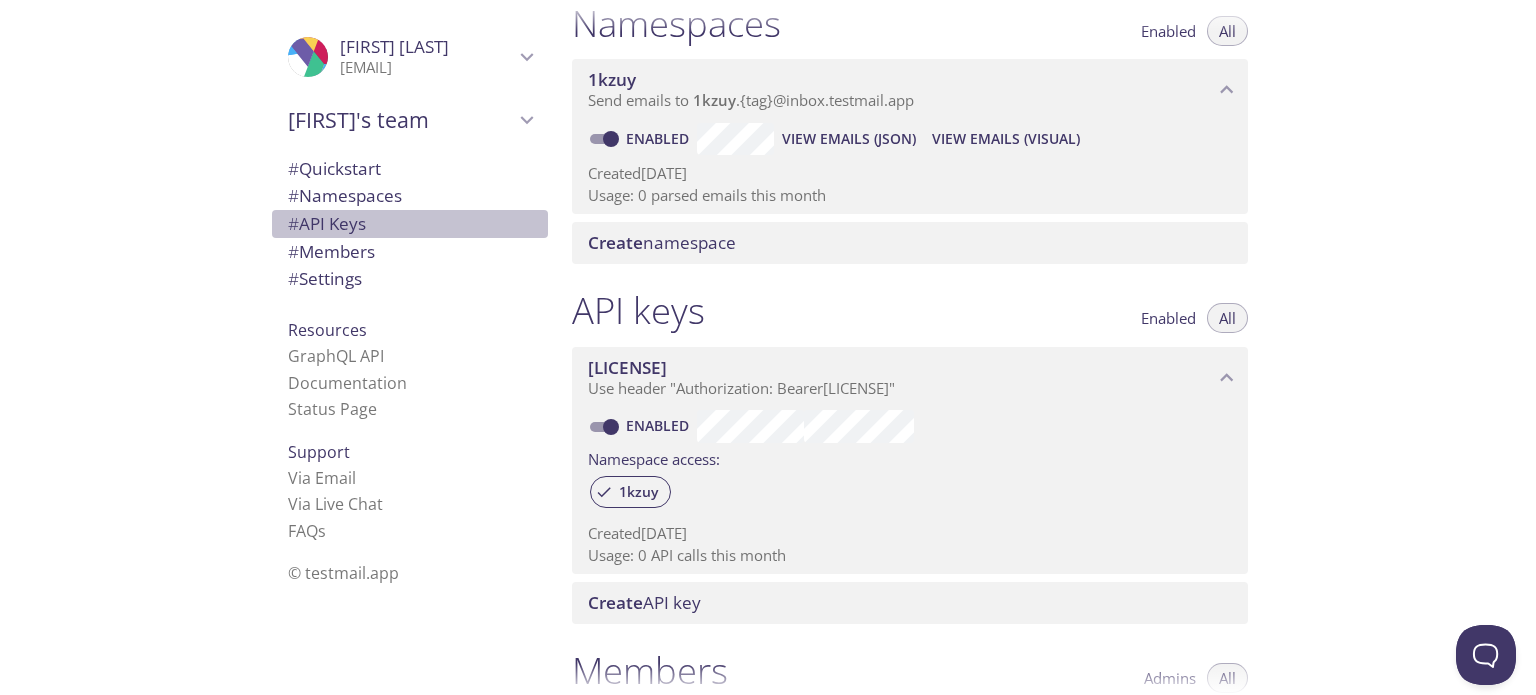 click on "#  API Keys" at bounding box center [327, 223] 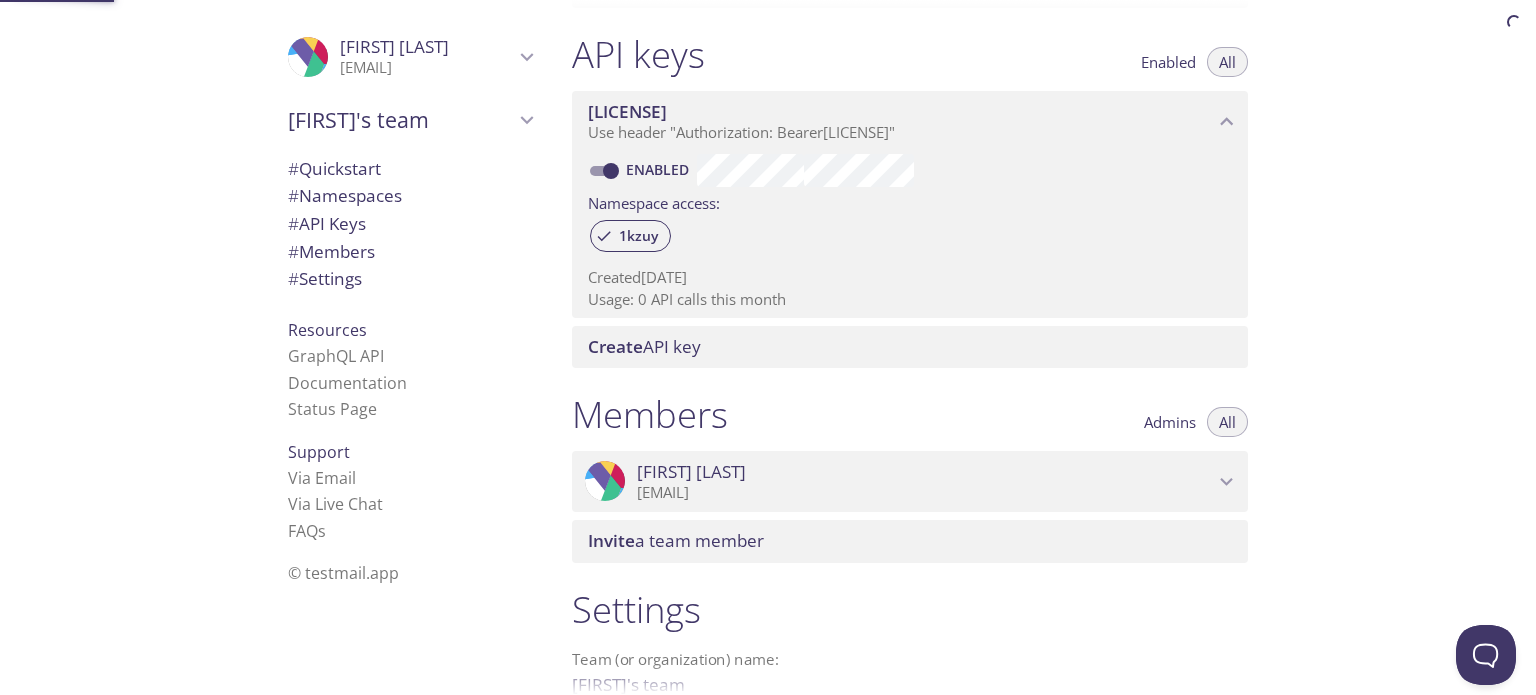 scroll, scrollTop: 540, scrollLeft: 0, axis: vertical 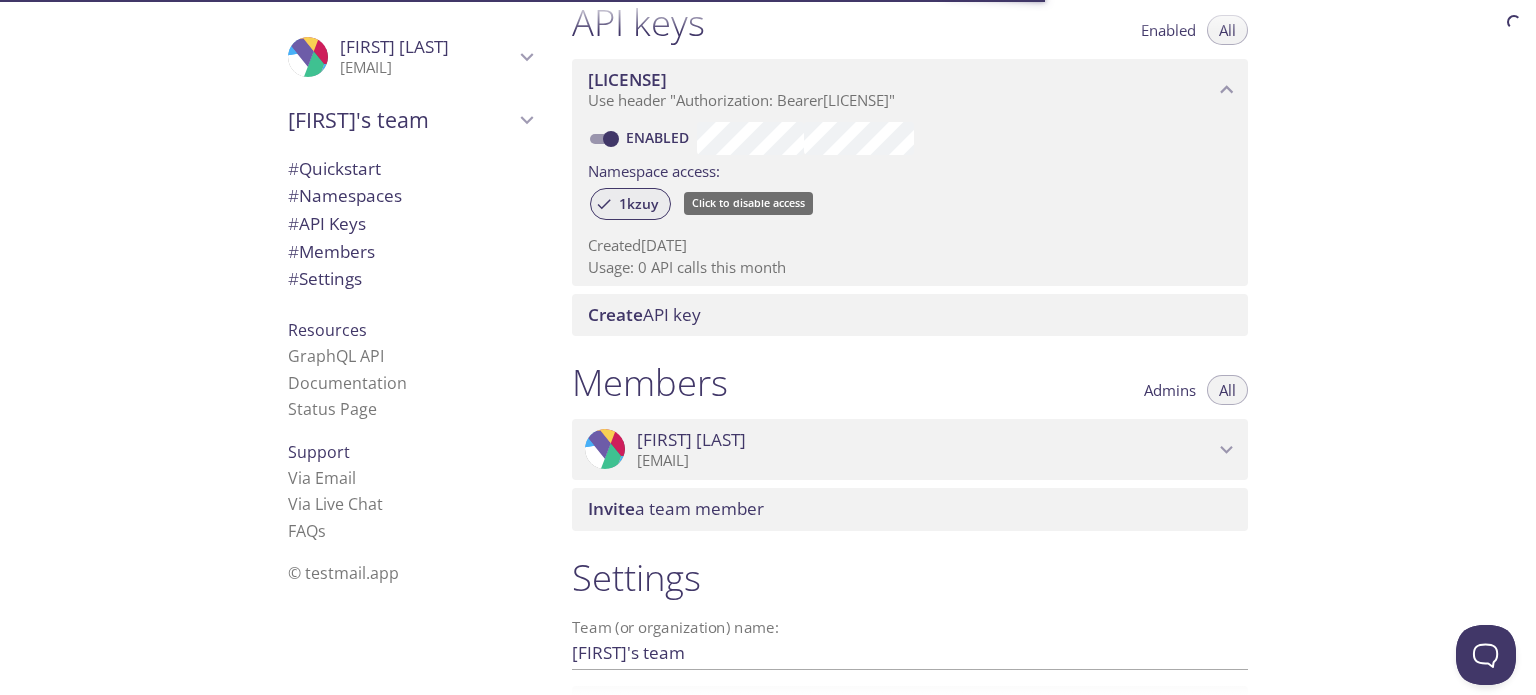 click on "1kzuy" at bounding box center [638, 204] 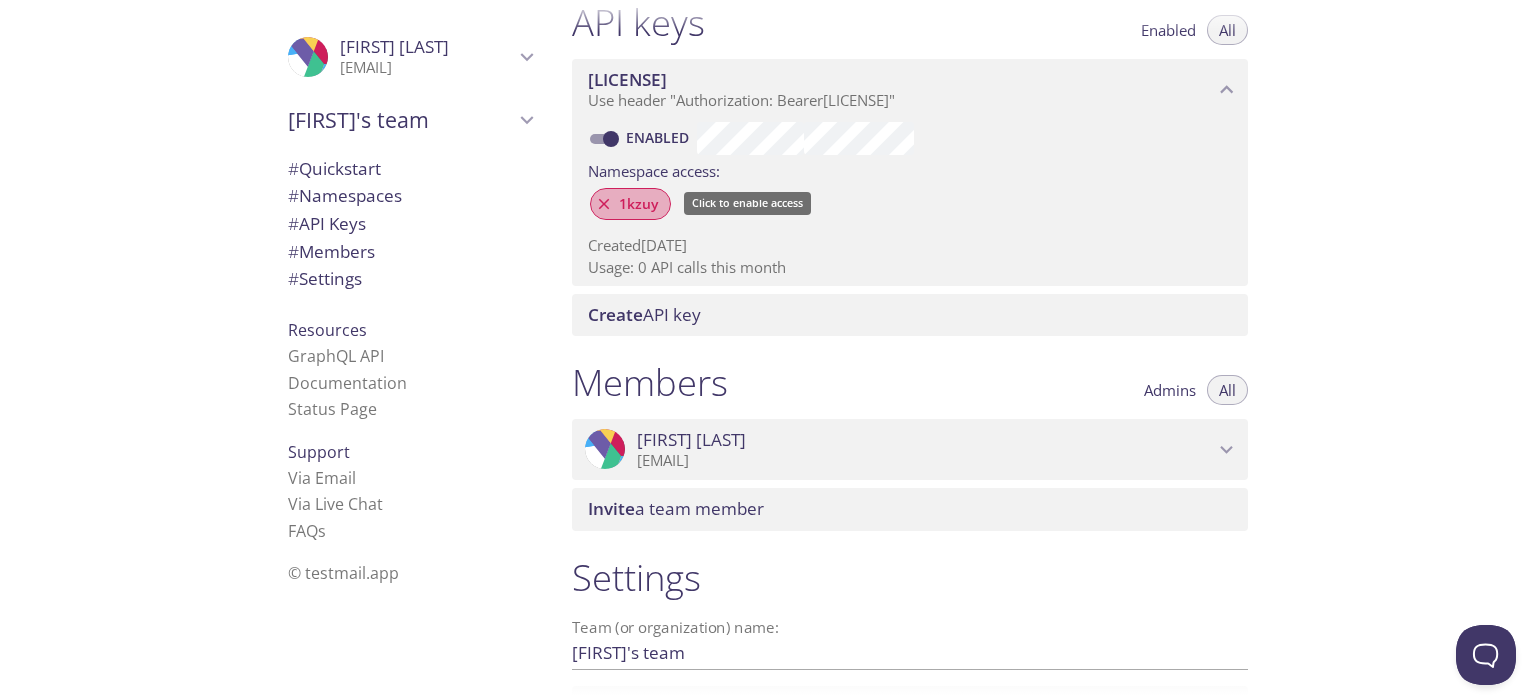 click 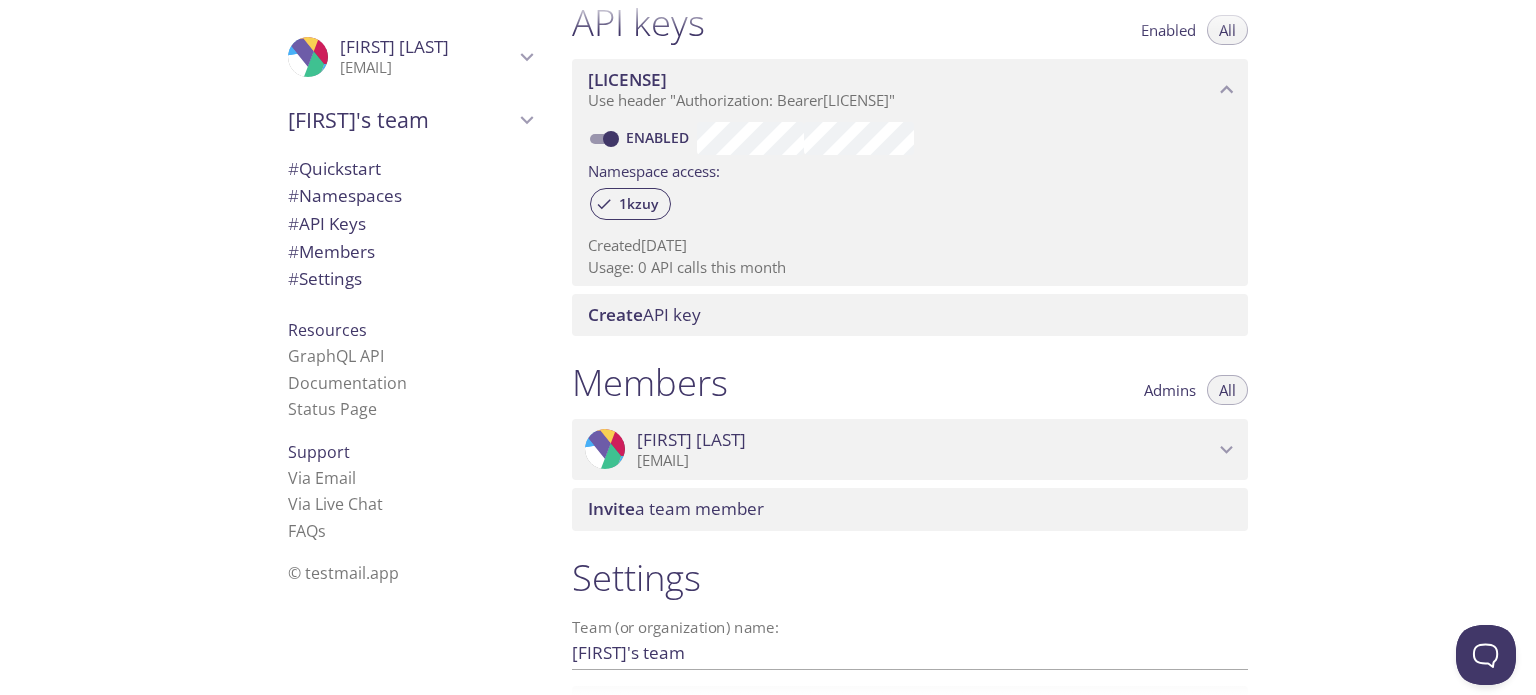 click on "#  Settings" at bounding box center (325, 278) 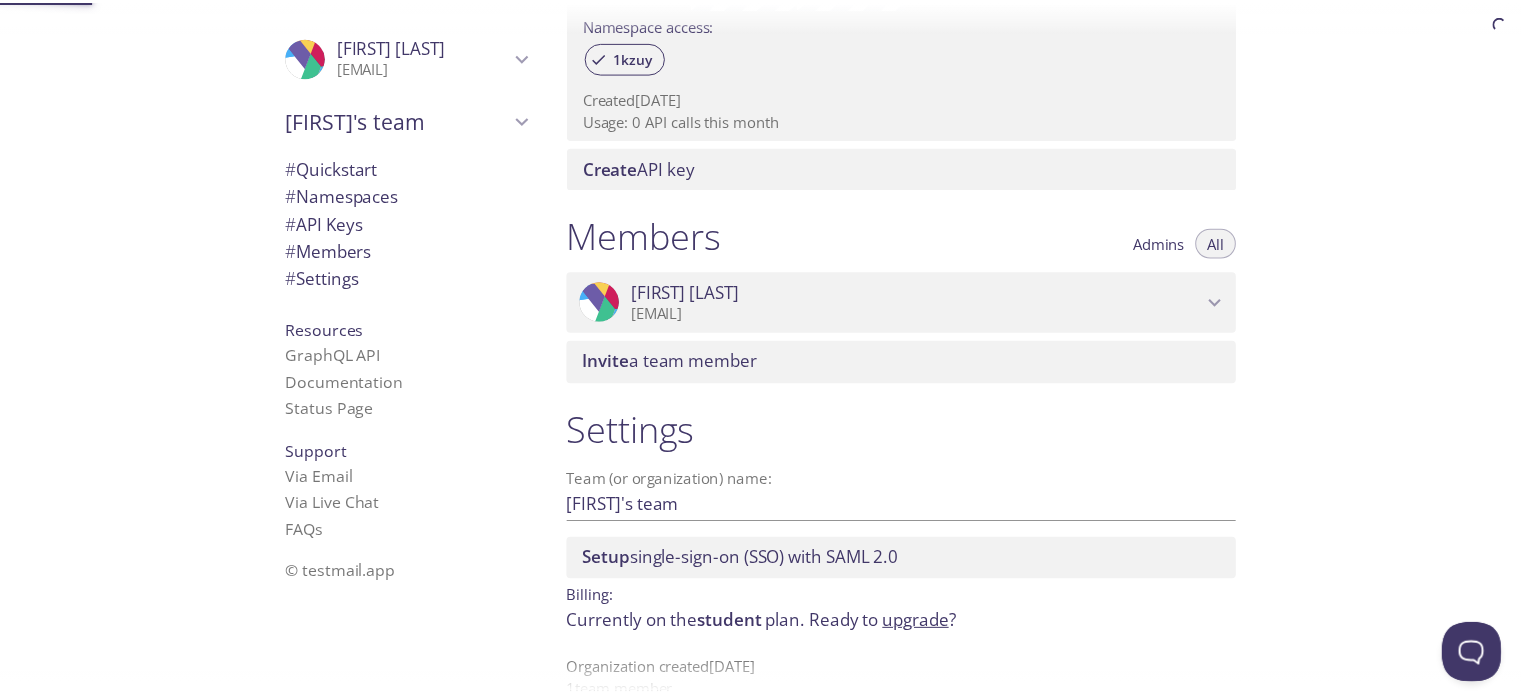 scroll, scrollTop: 727, scrollLeft: 0, axis: vertical 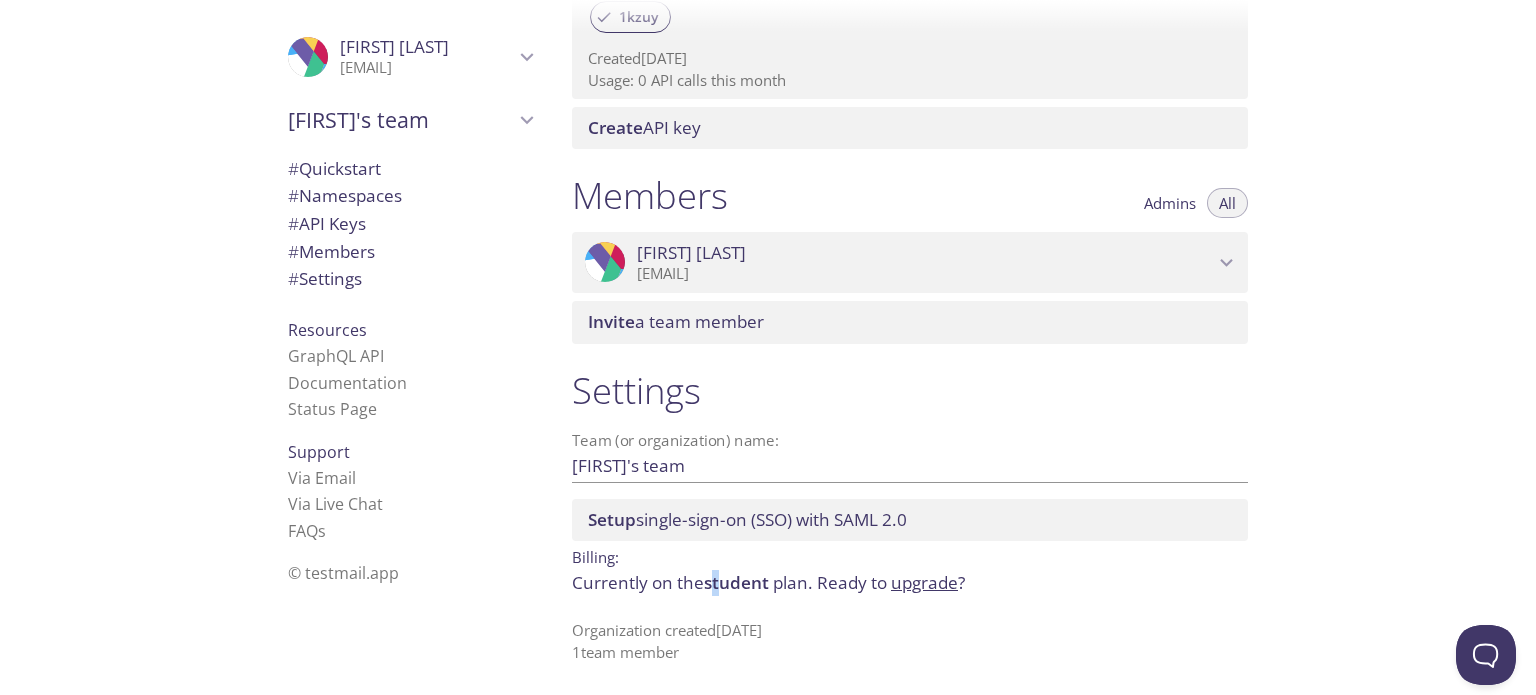 drag, startPoint x: 717, startPoint y: 584, endPoint x: 752, endPoint y: 584, distance: 35 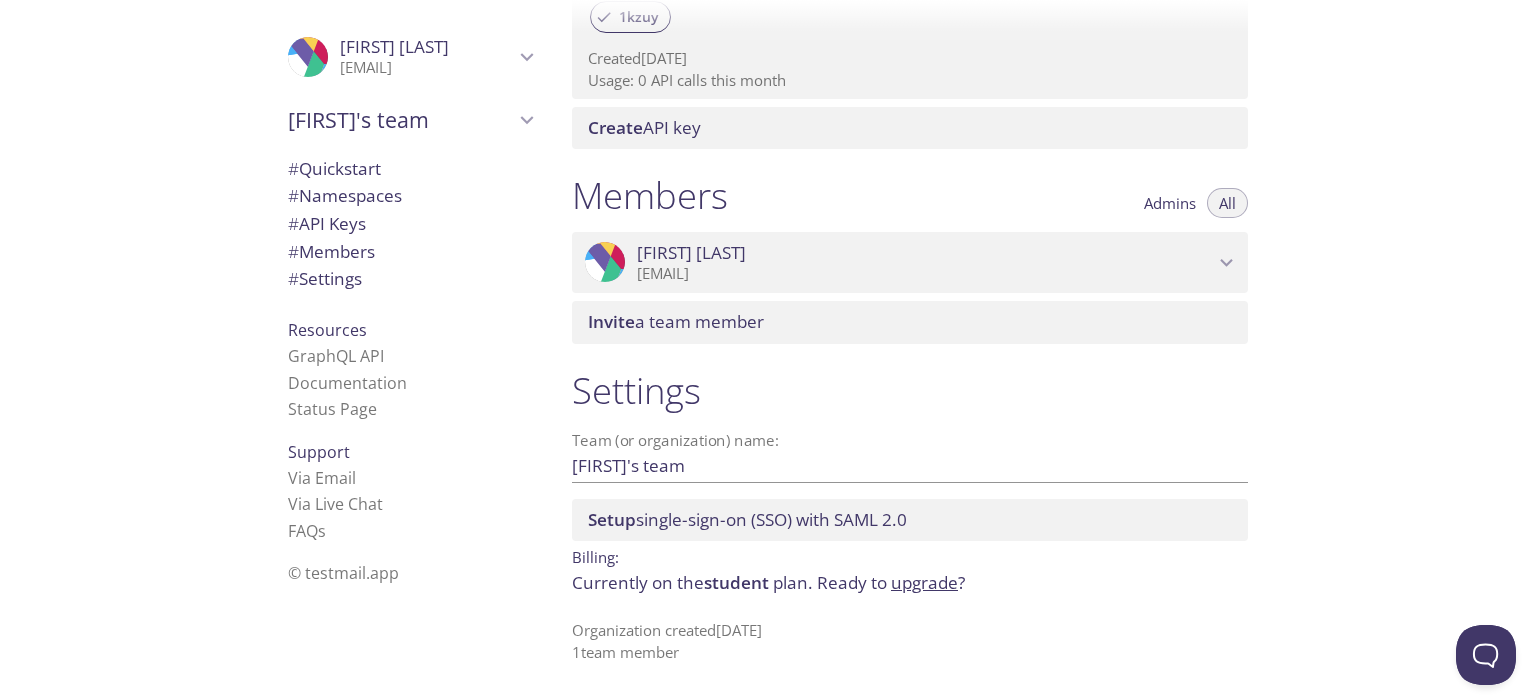 drag, startPoint x: 661, startPoint y: 616, endPoint x: 729, endPoint y: 612, distance: 68.117546 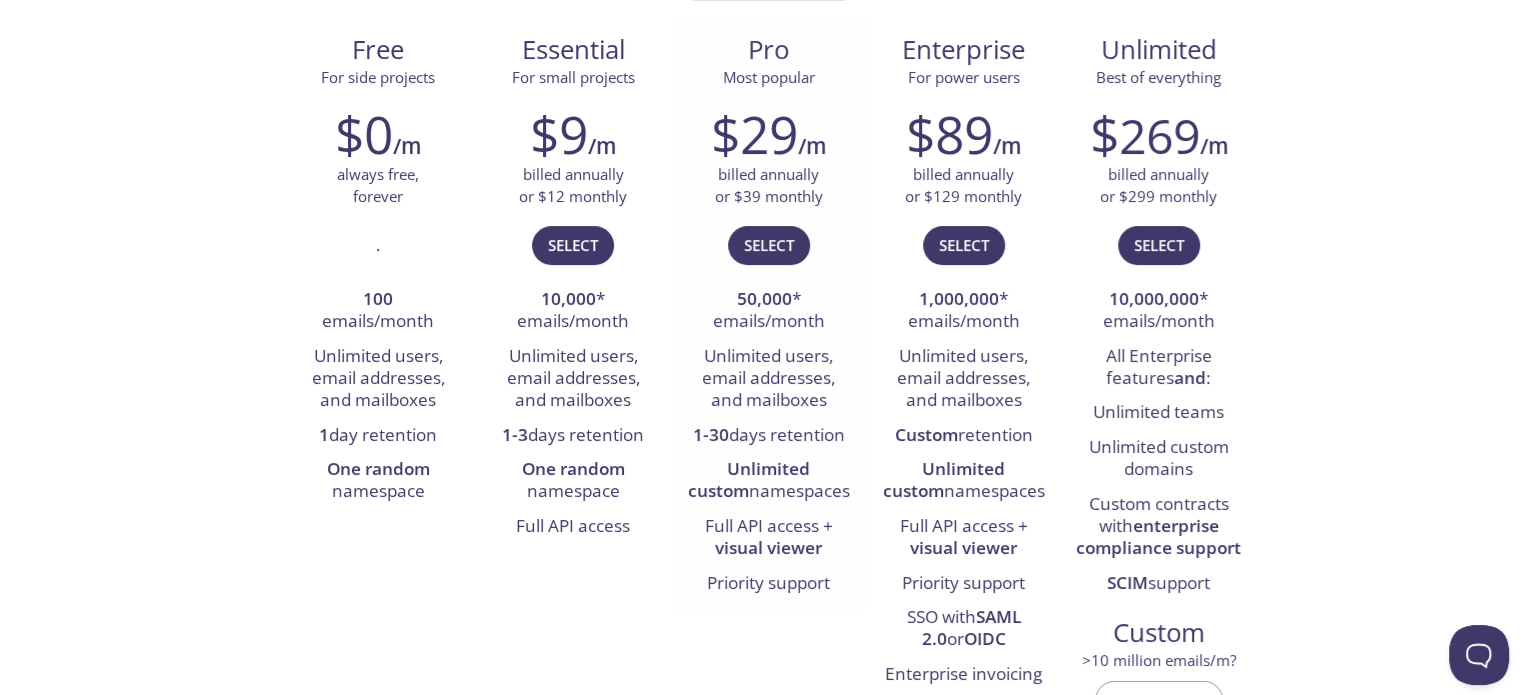 scroll, scrollTop: 0, scrollLeft: 0, axis: both 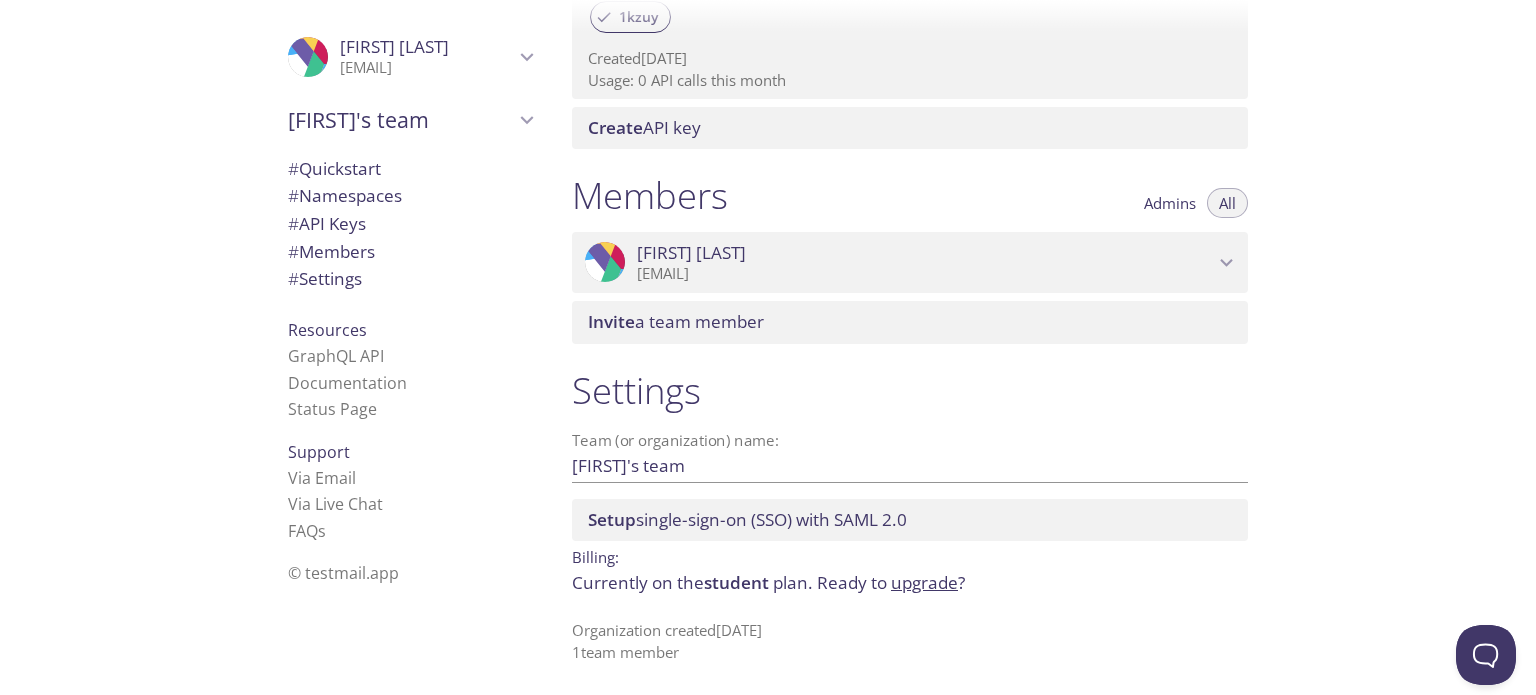 click on "Setup  single-sign-on (SSO) with SAML 2.0" at bounding box center (747, 519) 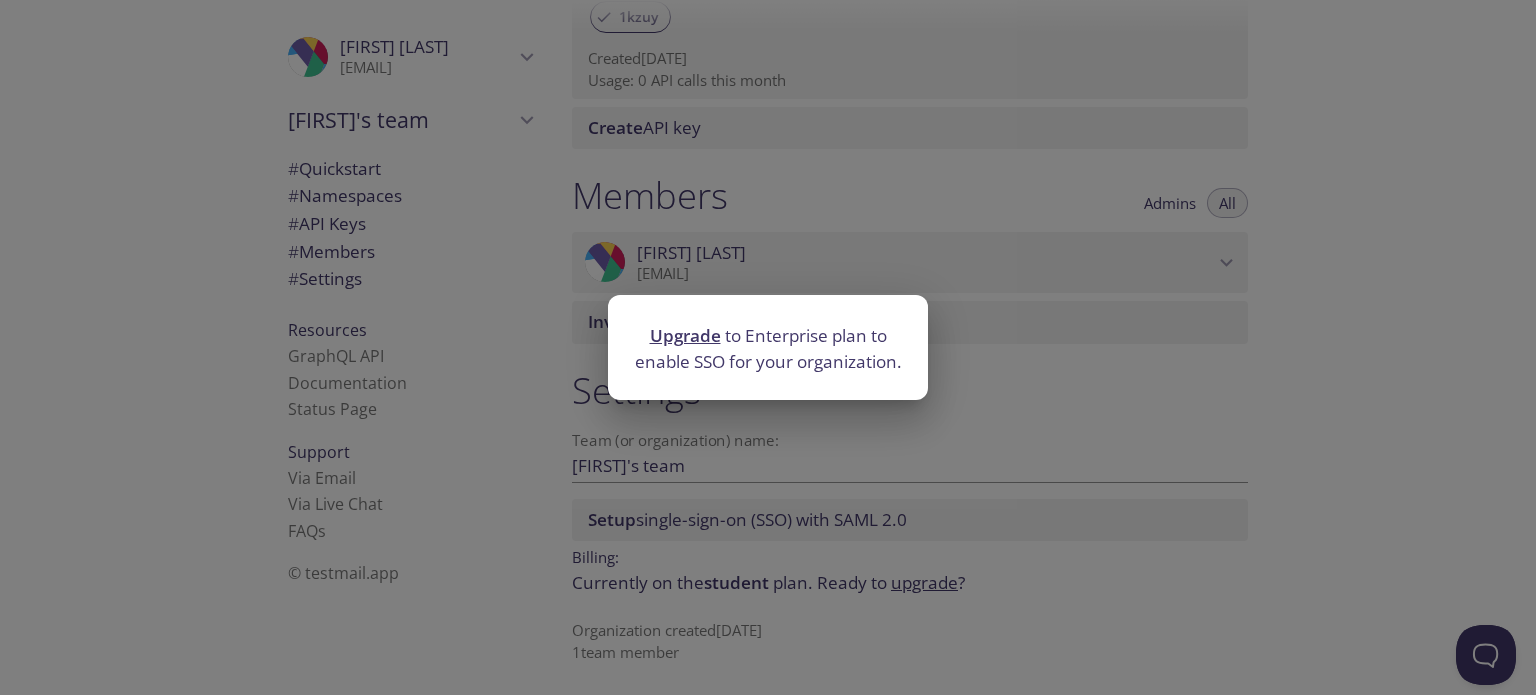 click on "Upgrade   to Enterprise plan to enable SSO for your organization." at bounding box center (768, 347) 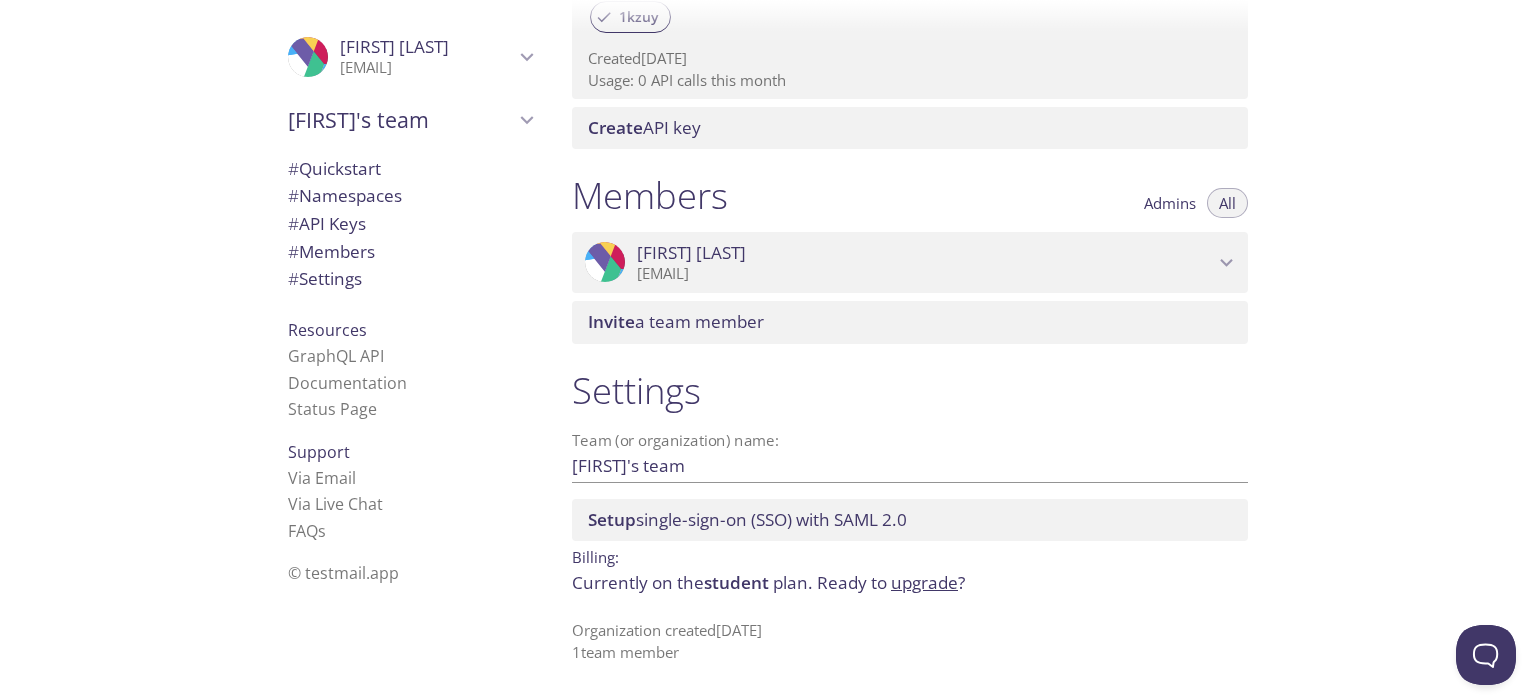 click on "Currently on the  student   plan.   Ready to   upgrade ?" at bounding box center [910, 583] 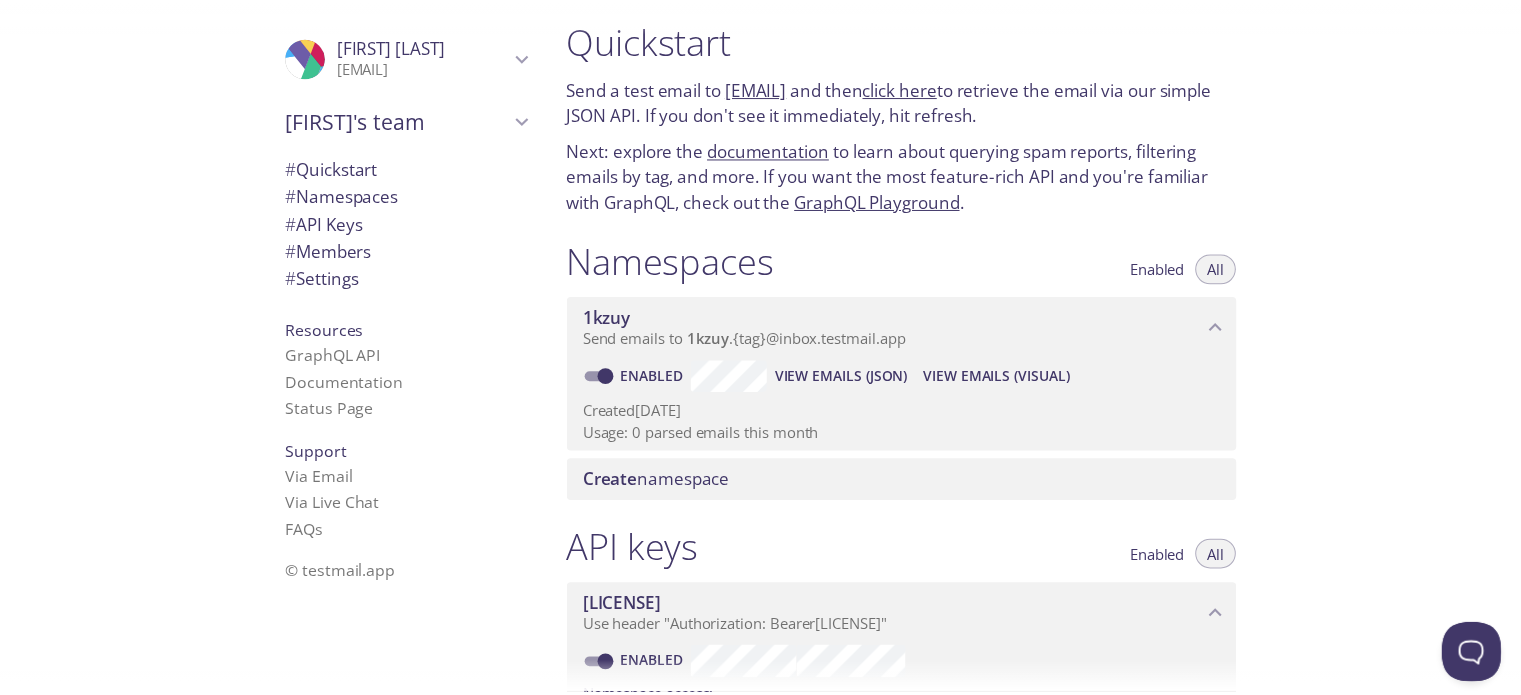 scroll, scrollTop: 0, scrollLeft: 0, axis: both 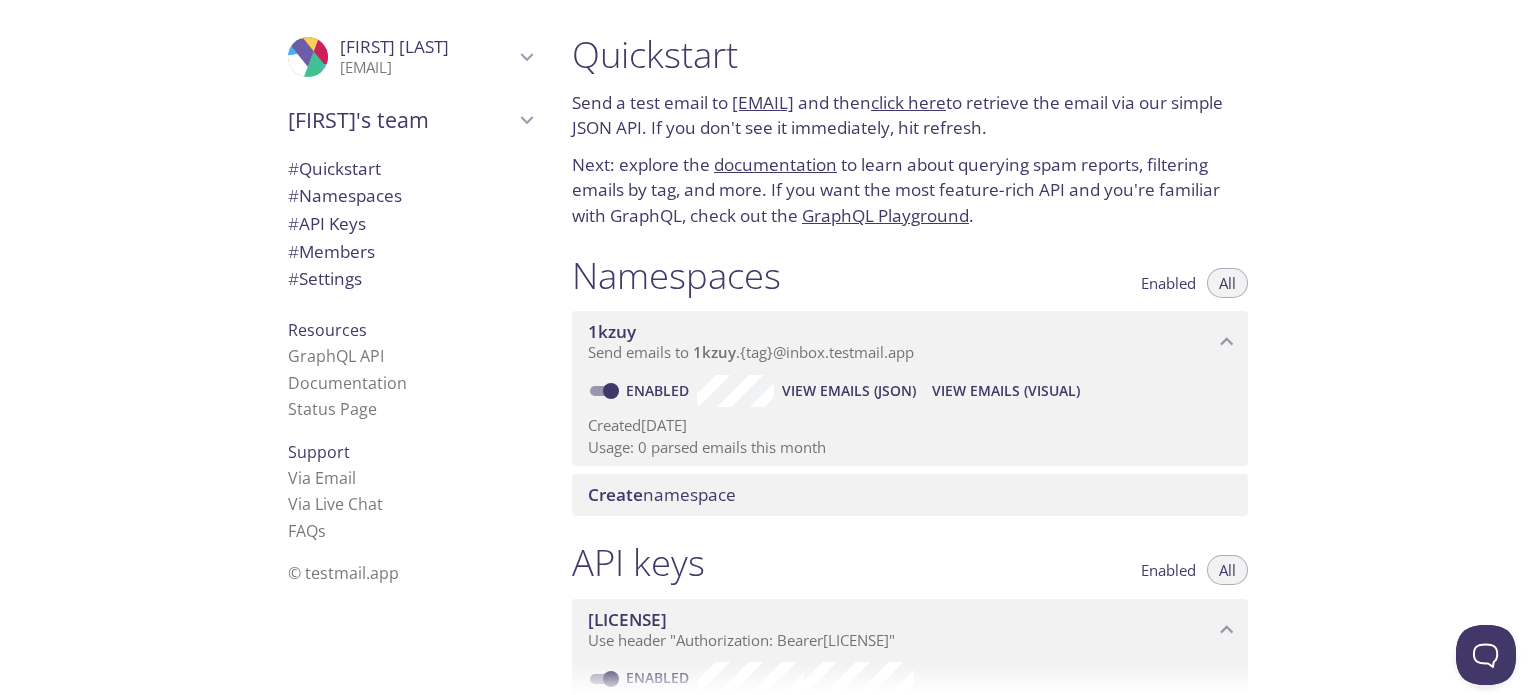 click 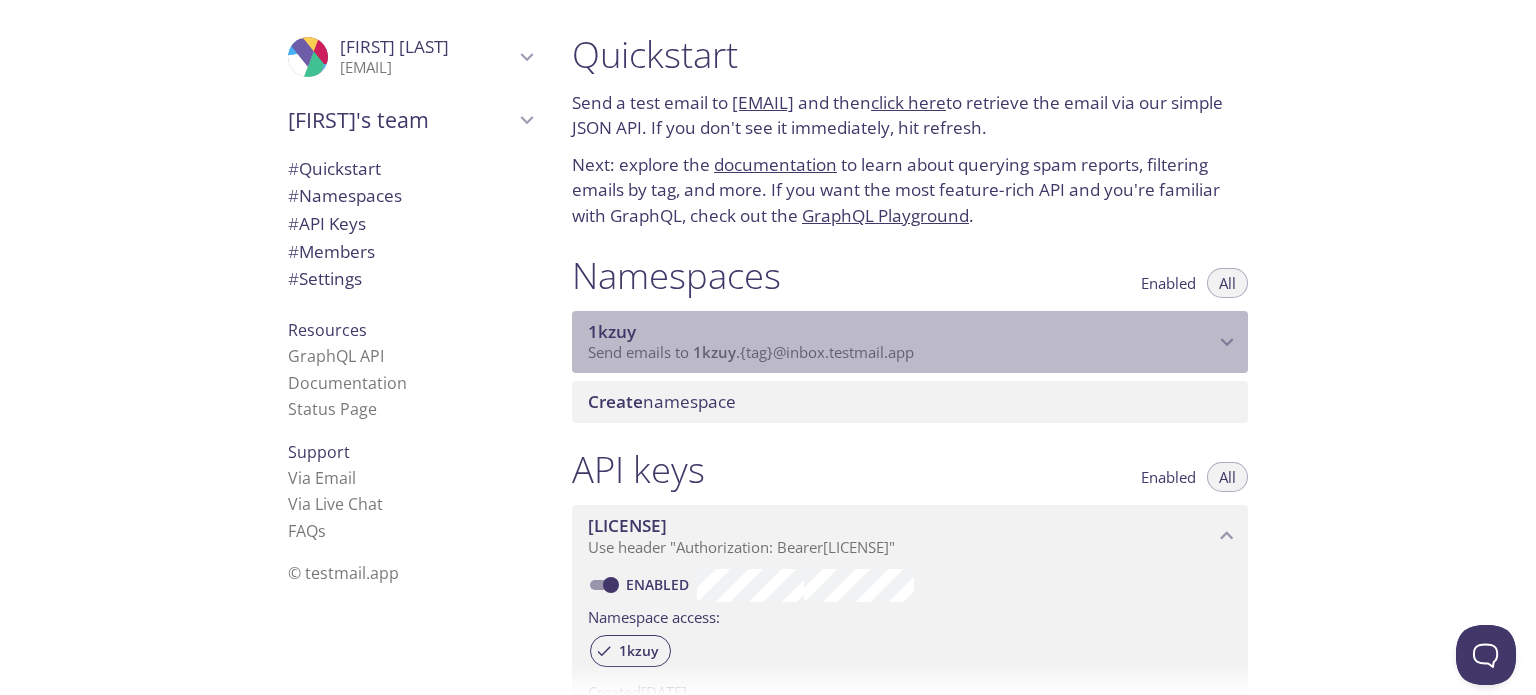 click 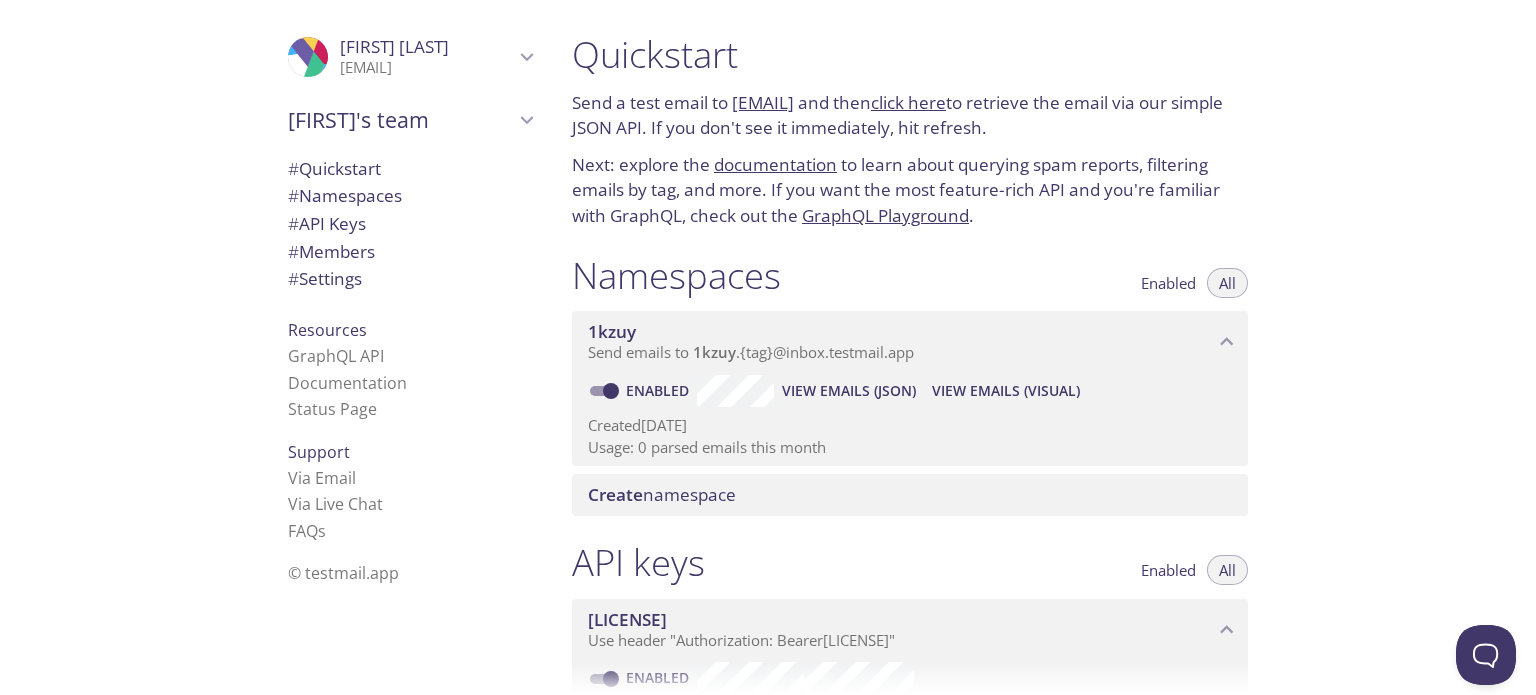 click on "View Emails (Visual)" at bounding box center (1006, 391) 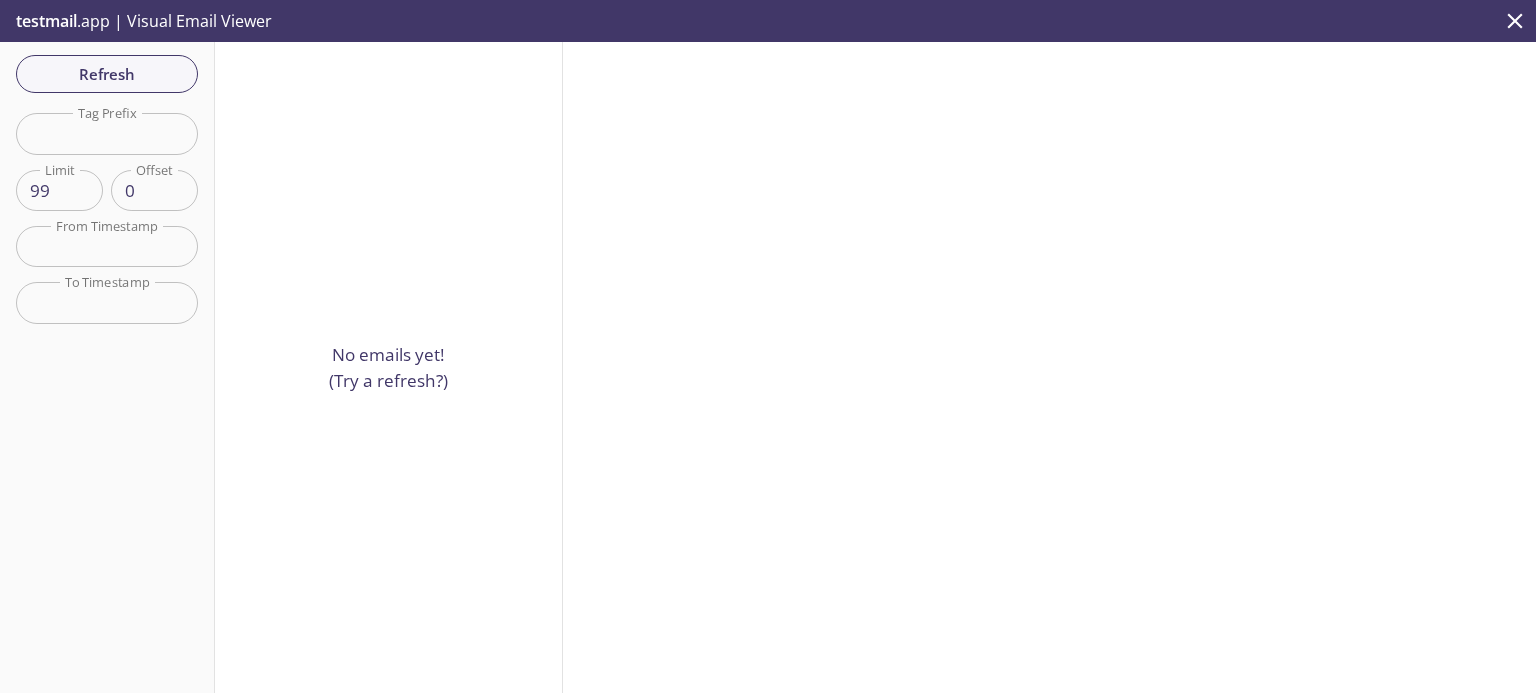 click on "99" at bounding box center (59, 190) 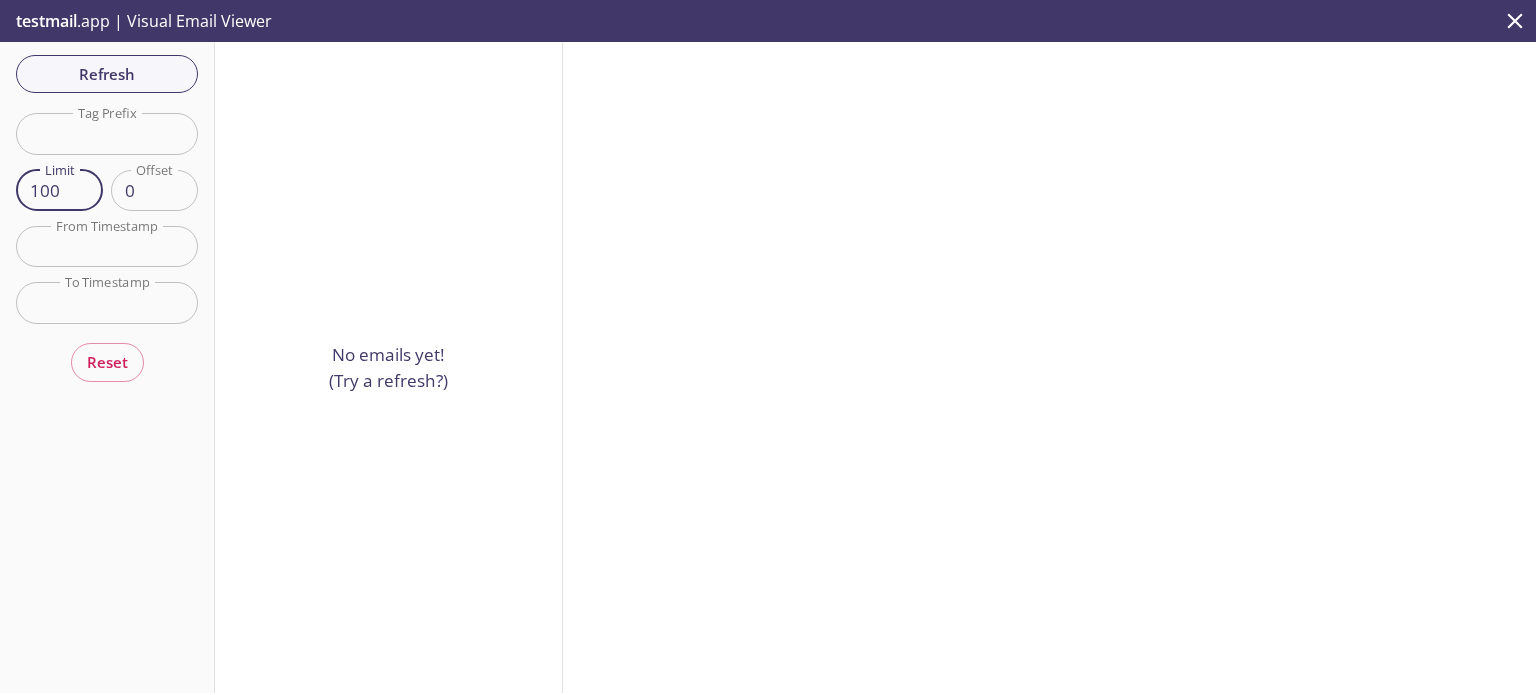 click on "100" at bounding box center [59, 190] 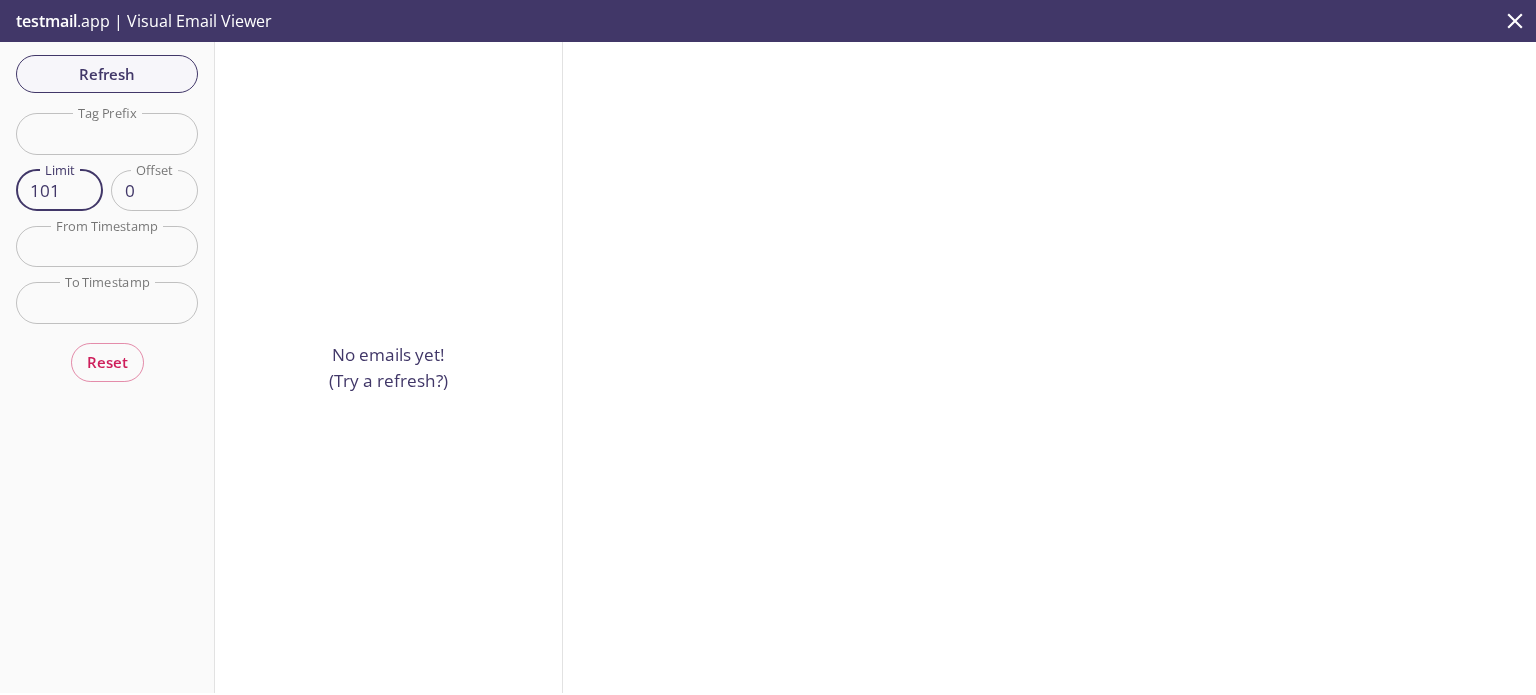 click on "101" at bounding box center (59, 190) 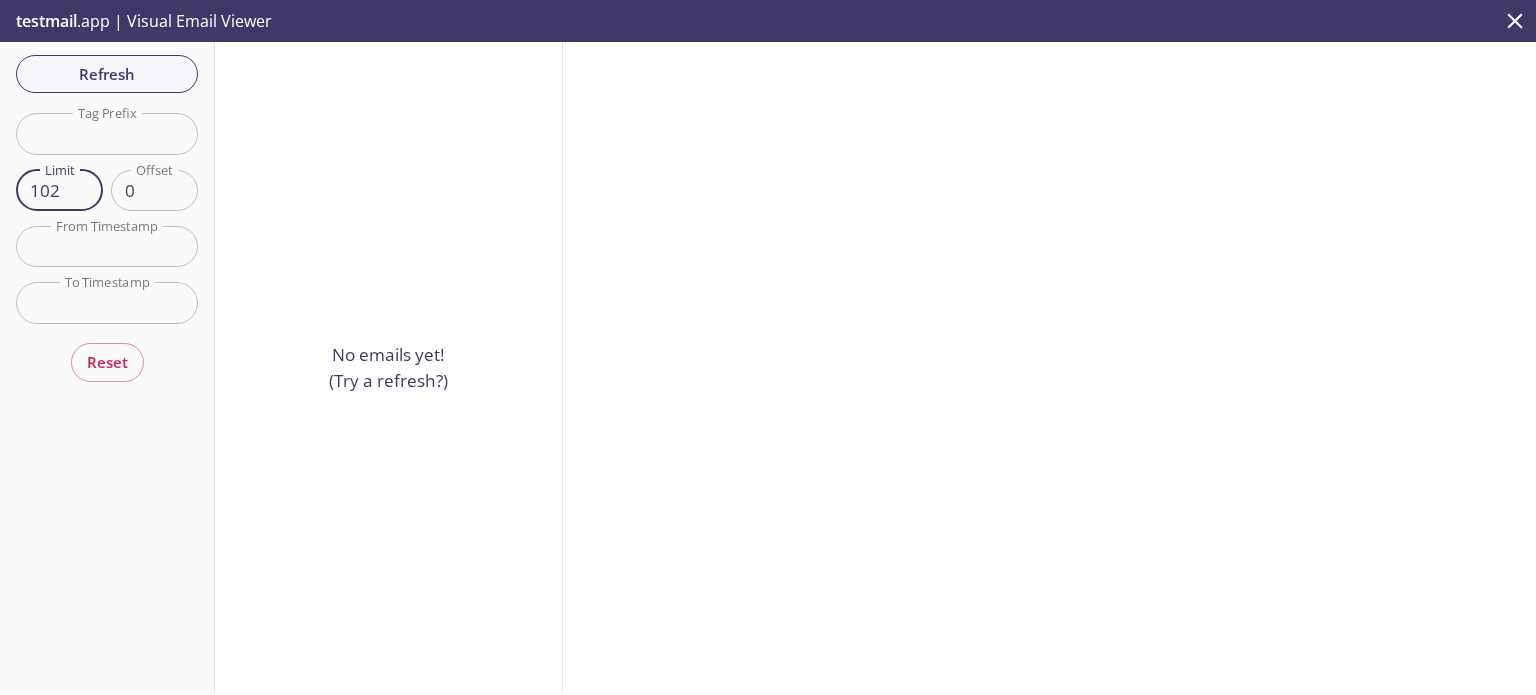 click on "102" at bounding box center [59, 190] 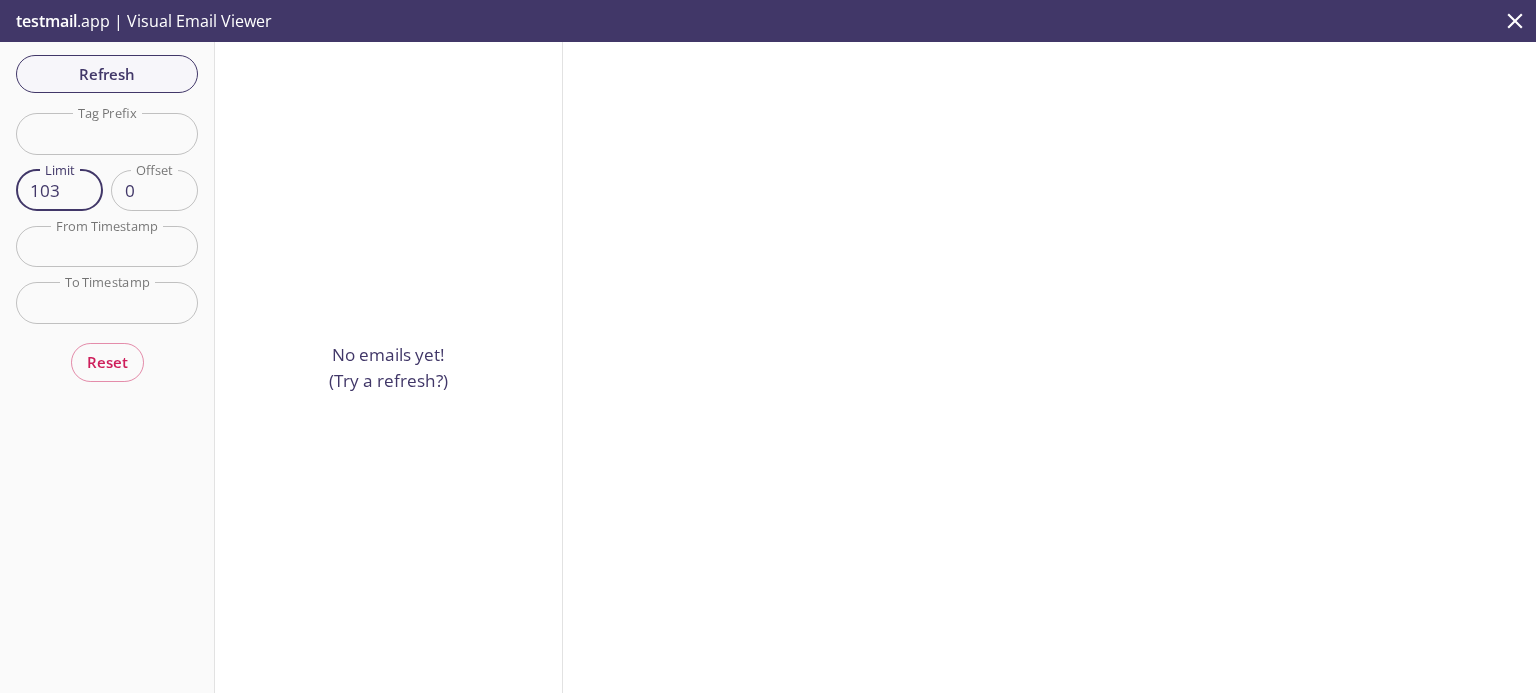 click on "103" at bounding box center [59, 190] 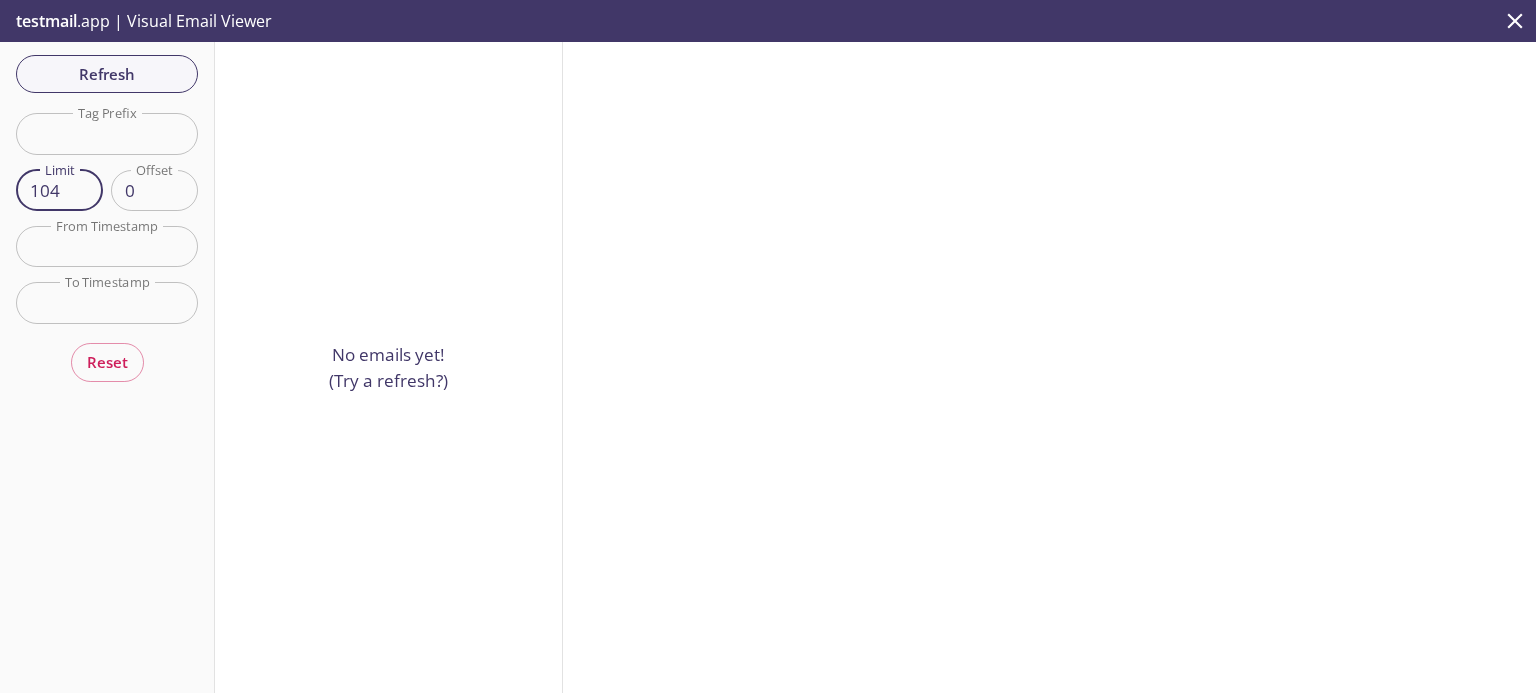click on "104" at bounding box center [59, 190] 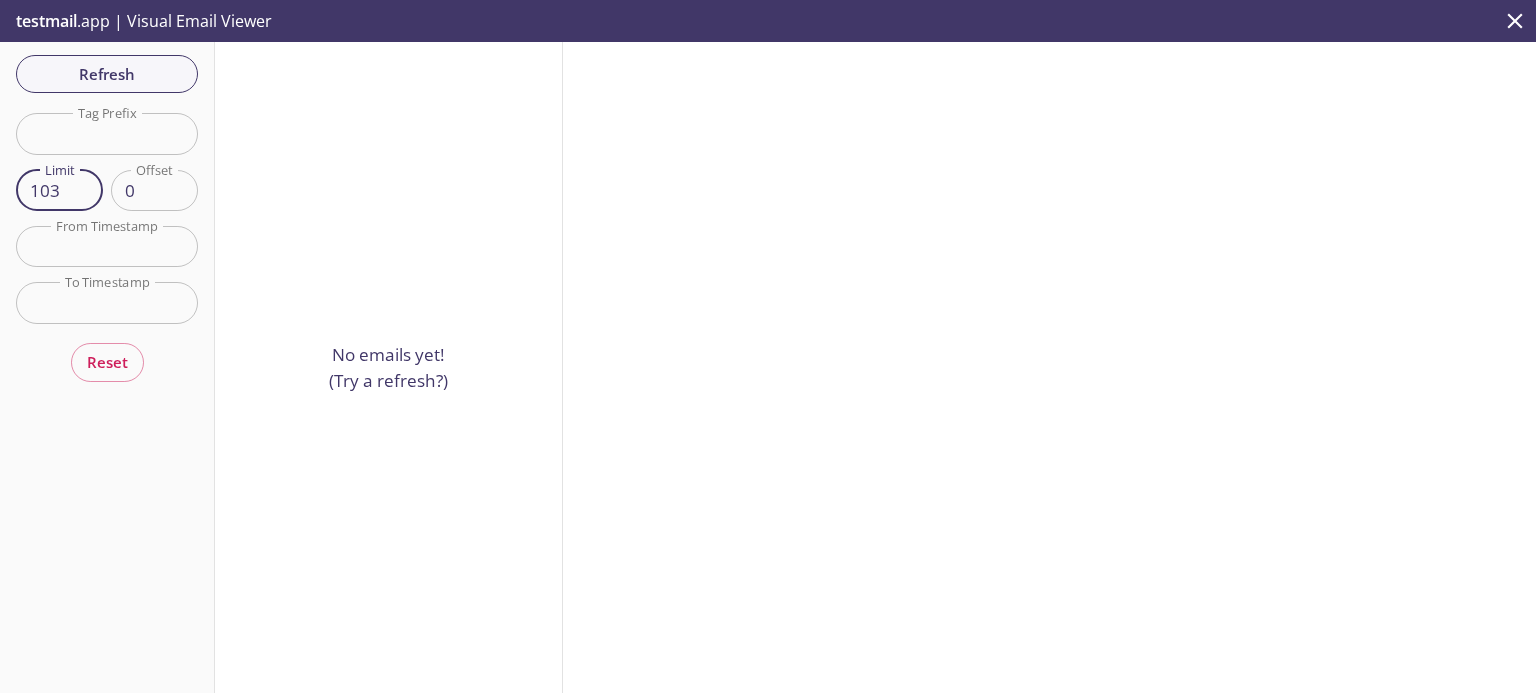 click on "103" at bounding box center (59, 190) 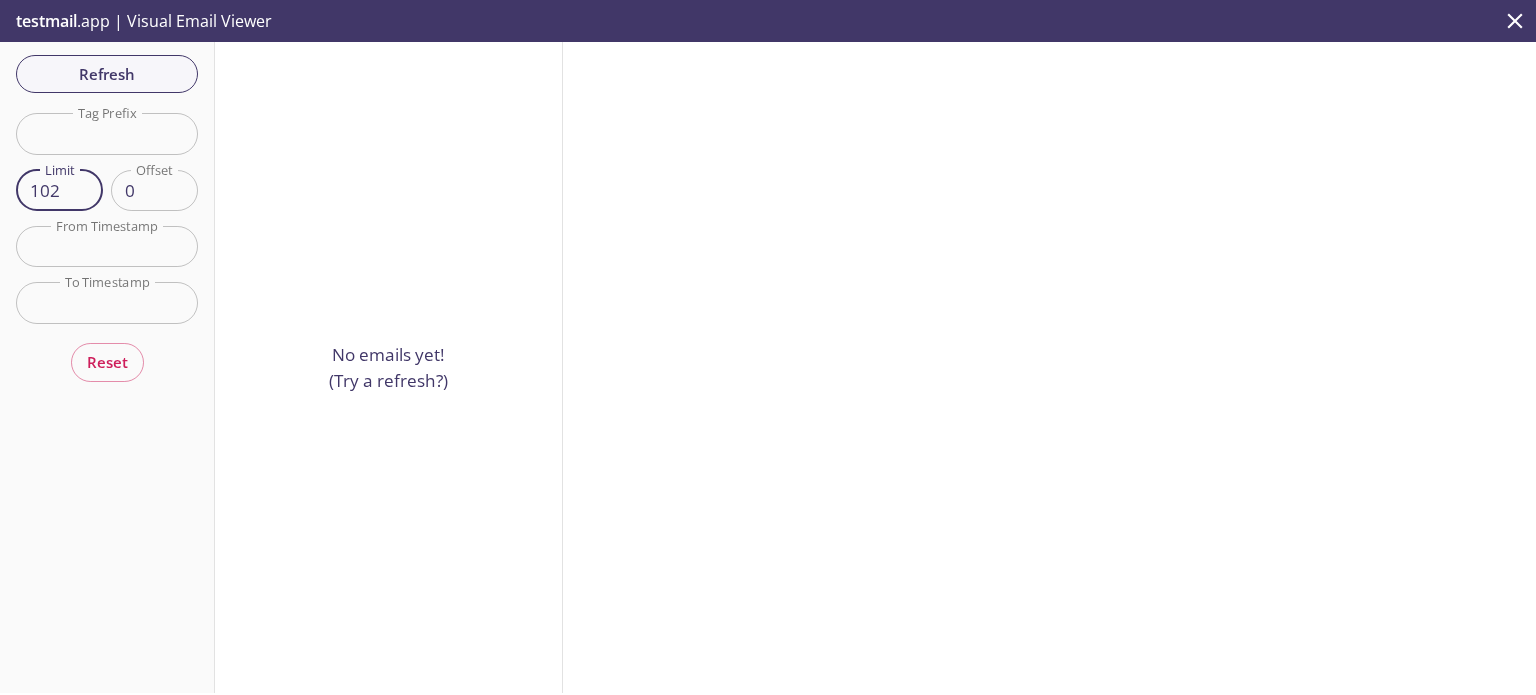 click on "102" at bounding box center (59, 190) 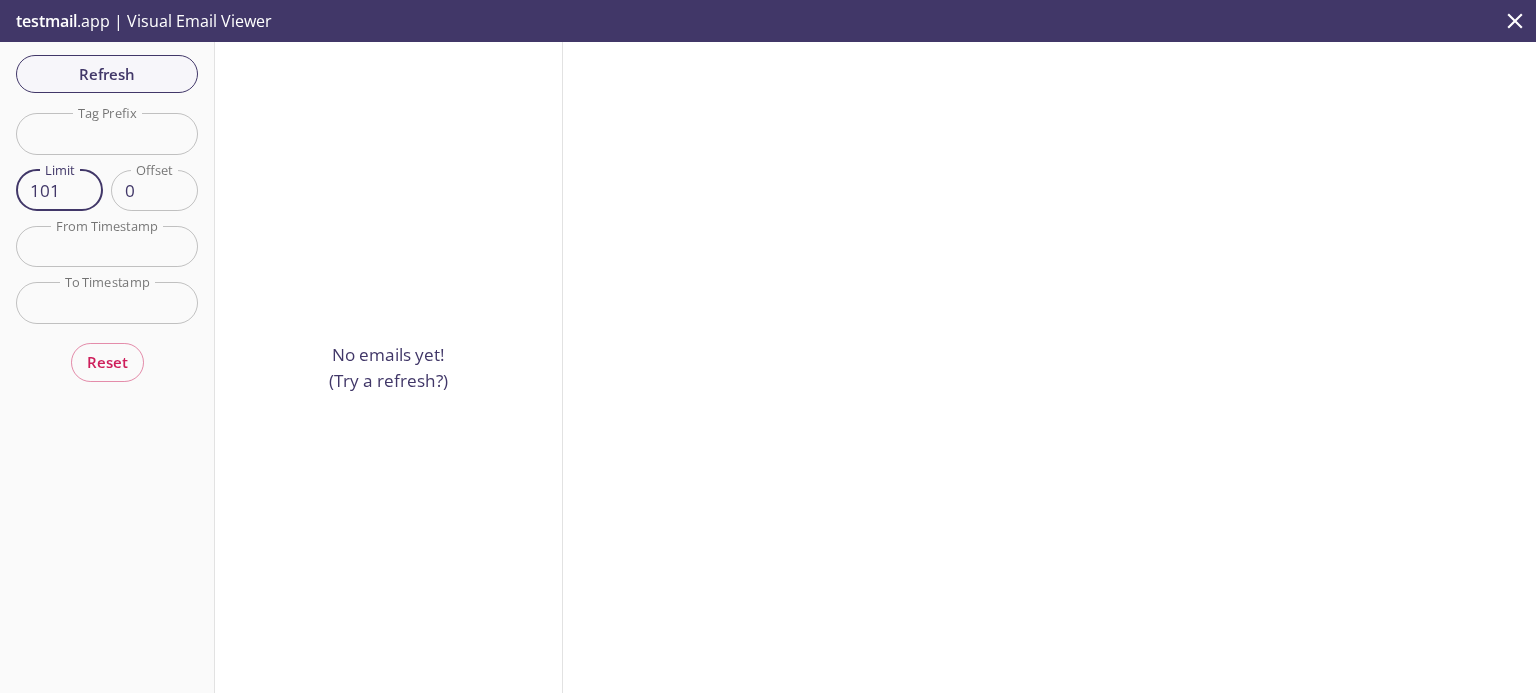 click on "101" at bounding box center [59, 190] 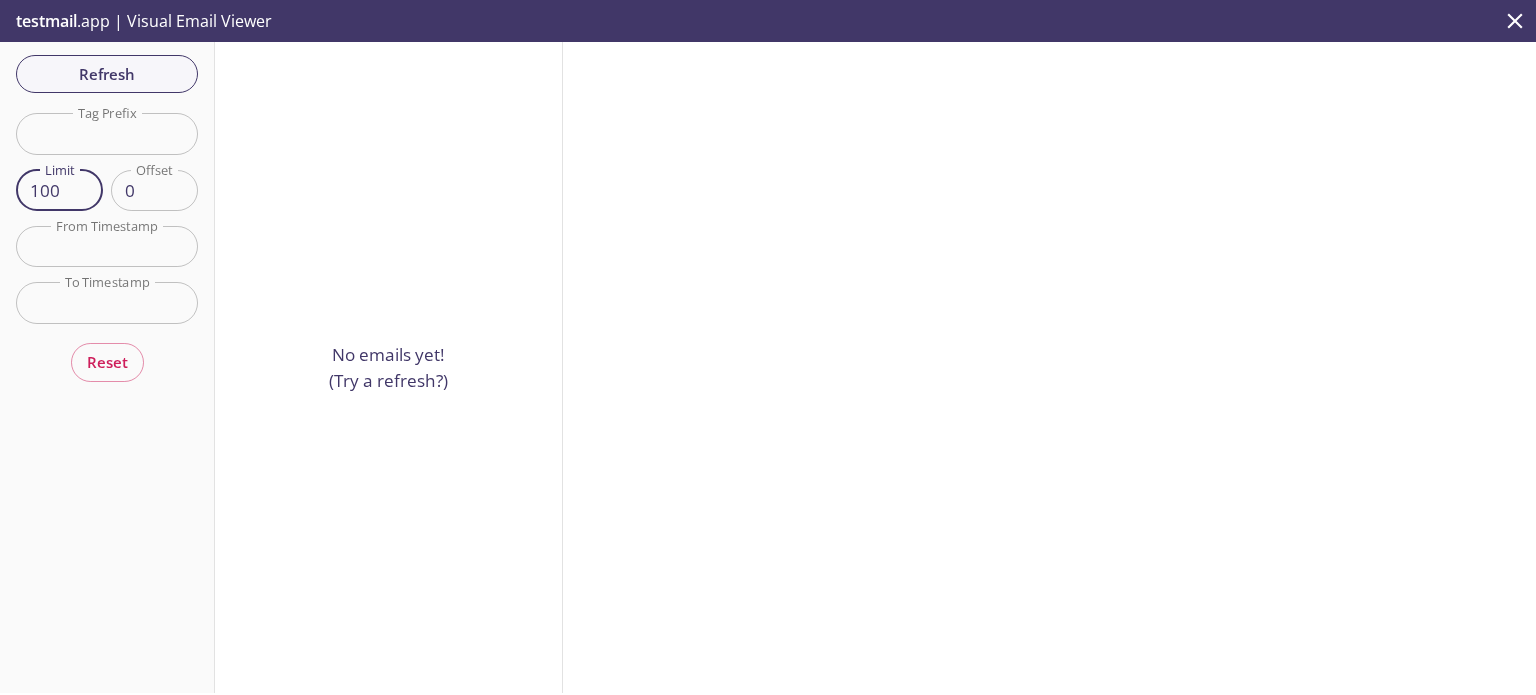 type on "100" 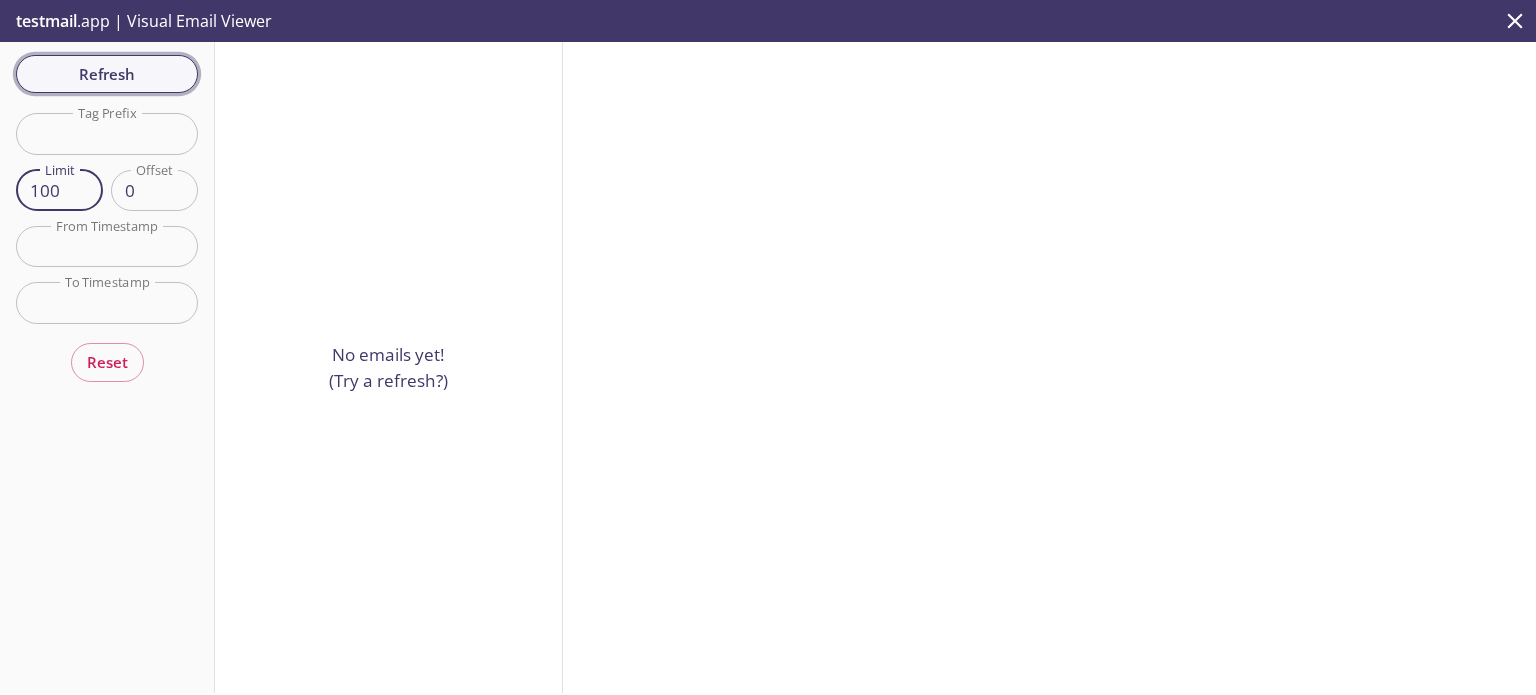 click on "Refresh" at bounding box center (107, 74) 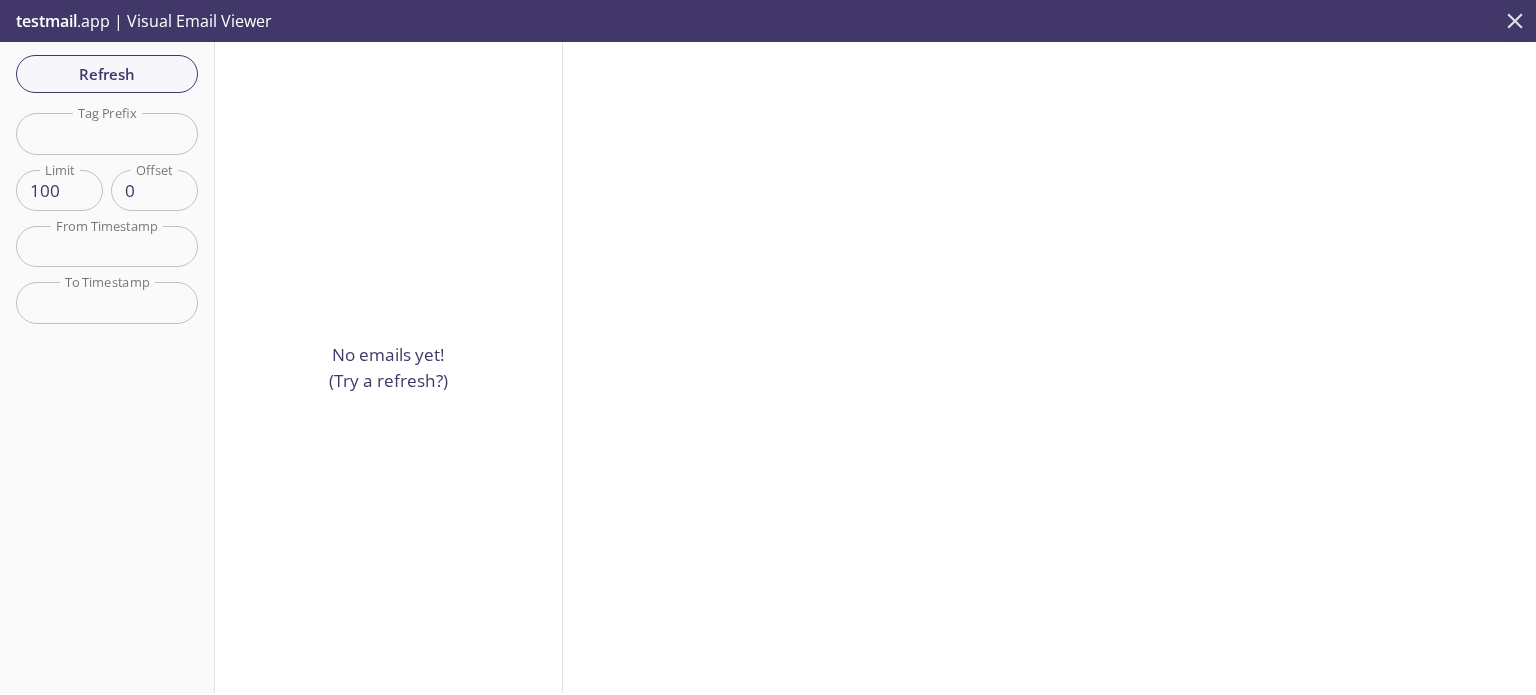 click 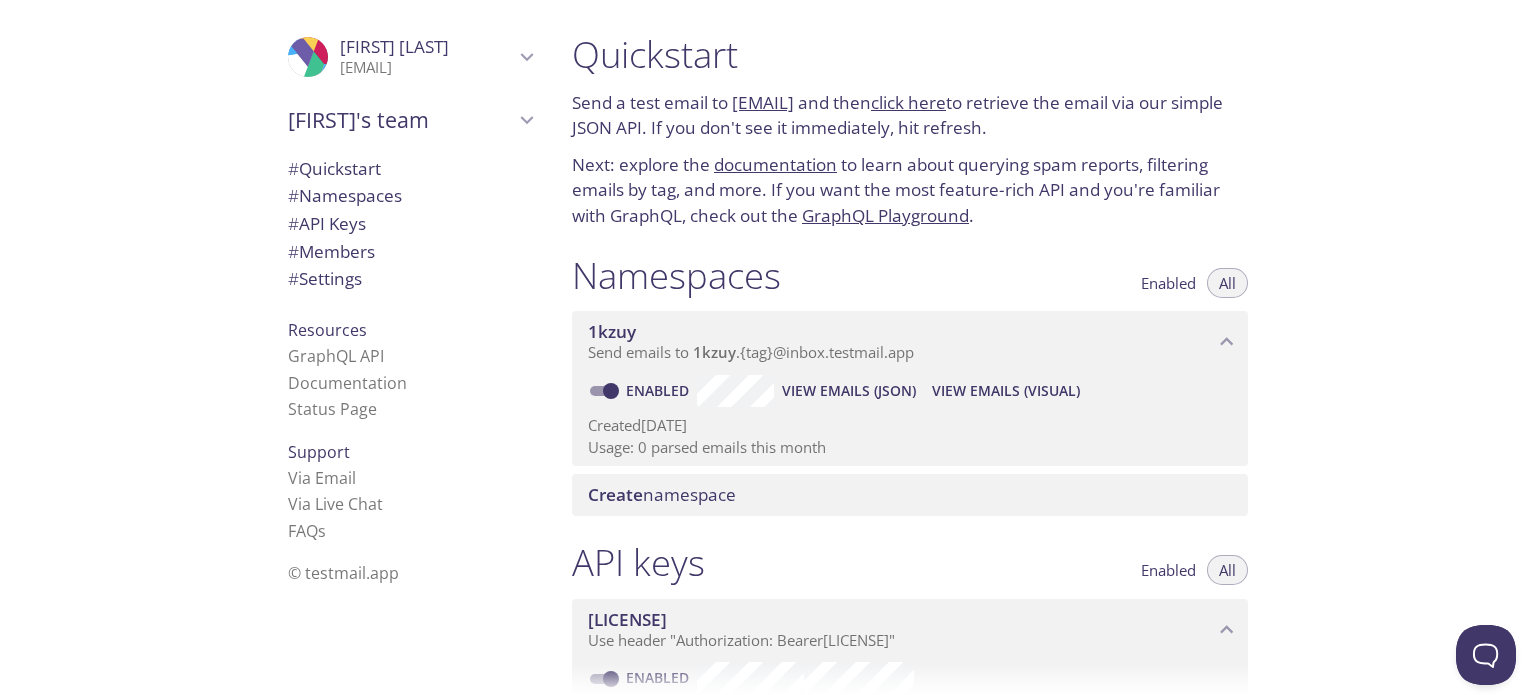 drag, startPoint x: 731, startPoint y: 98, endPoint x: 975, endPoint y: 101, distance: 244.01845 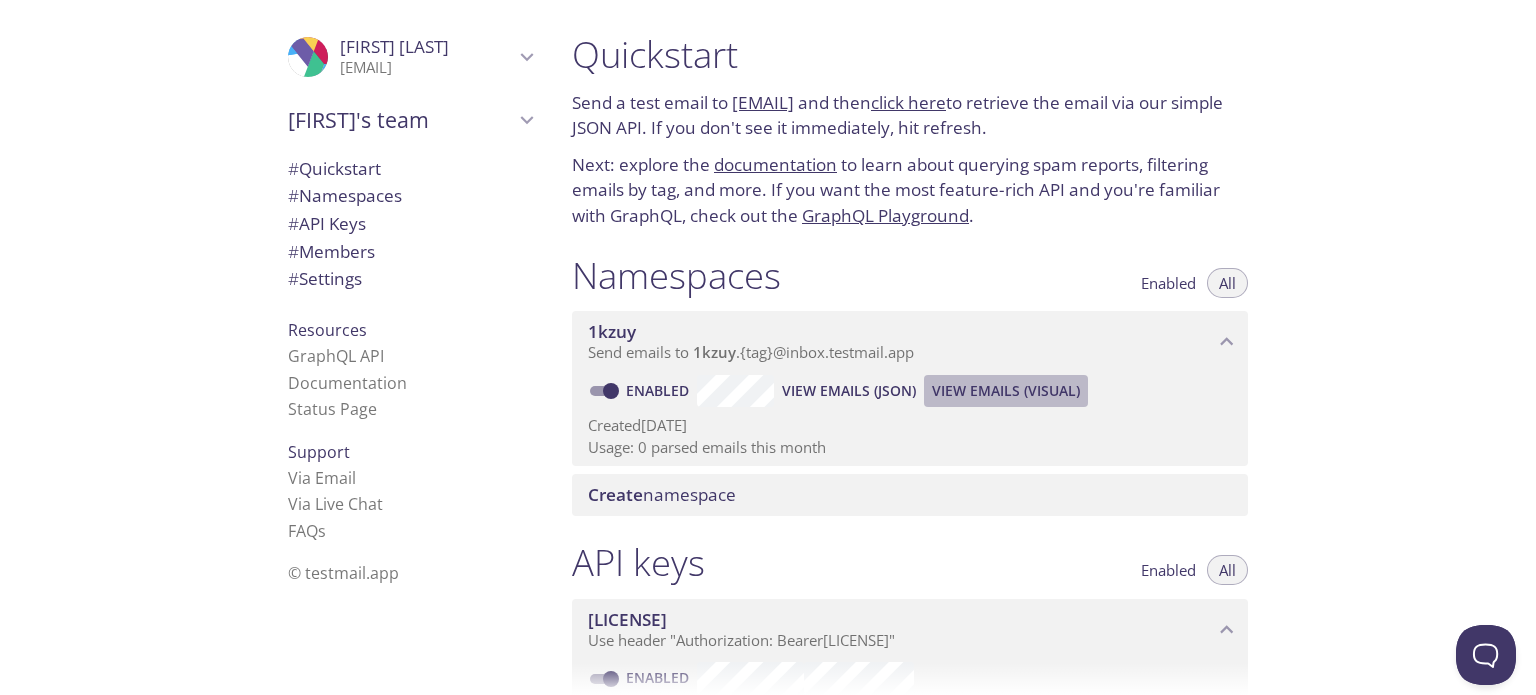 click on "View Emails (Visual)" at bounding box center [1006, 391] 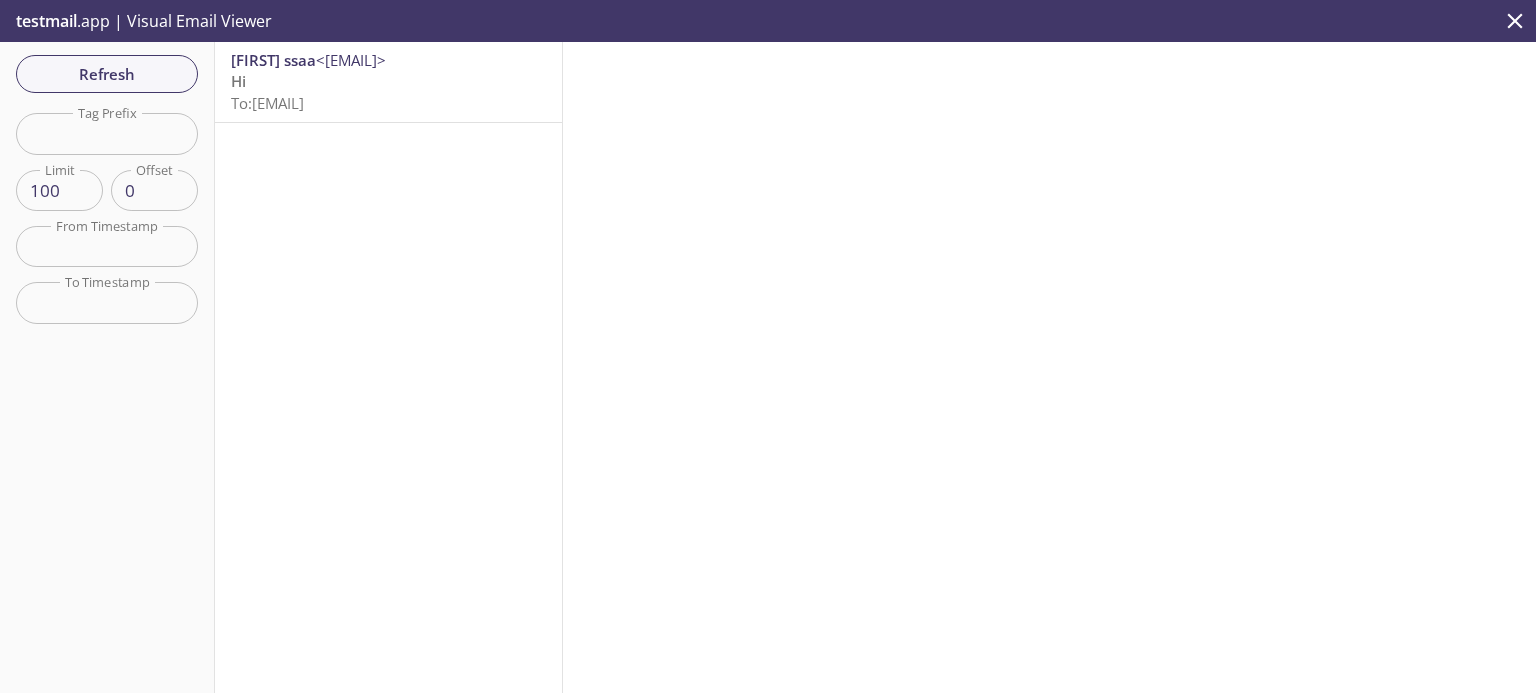 click on "Hi To:  1kzuy.test@inbox.testmail.app" at bounding box center [388, 92] 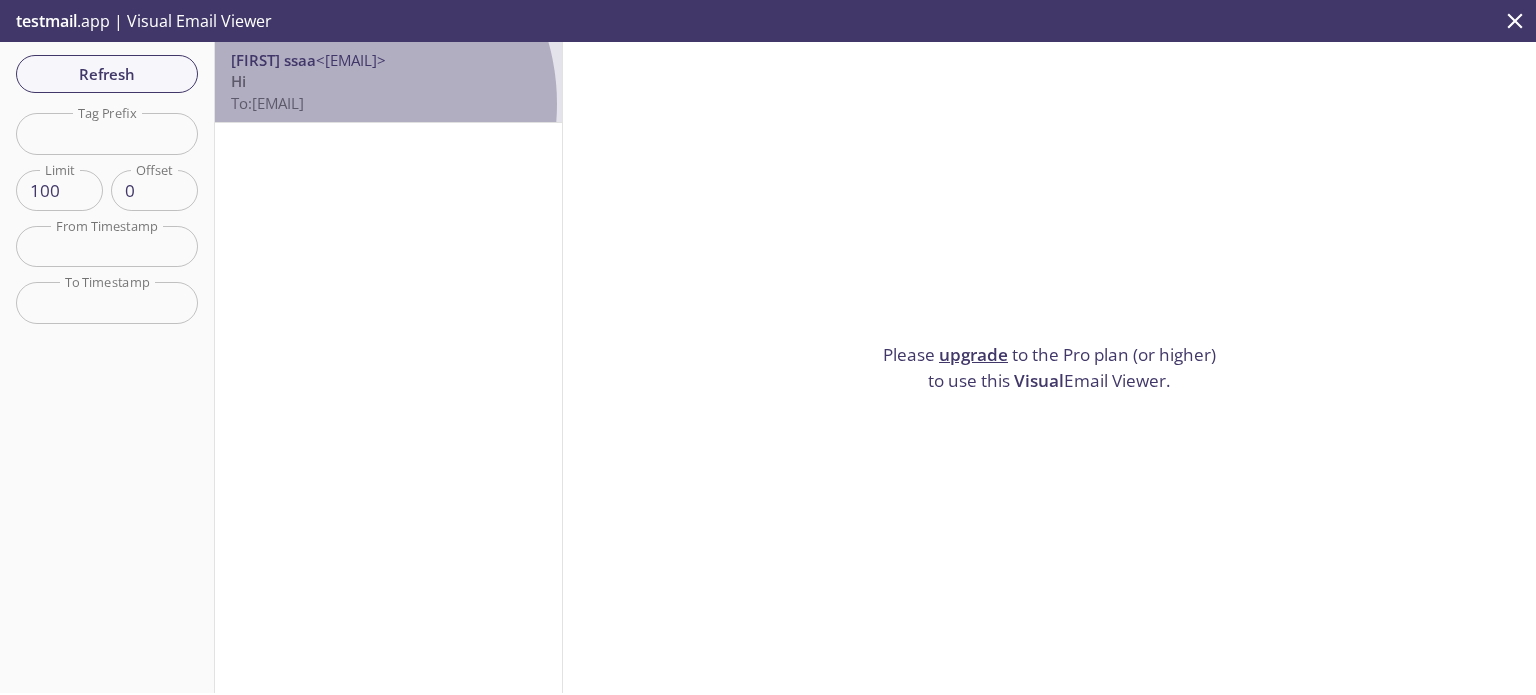 click on "To:  1kzuy.test@inbox.testmail.app" at bounding box center [267, 103] 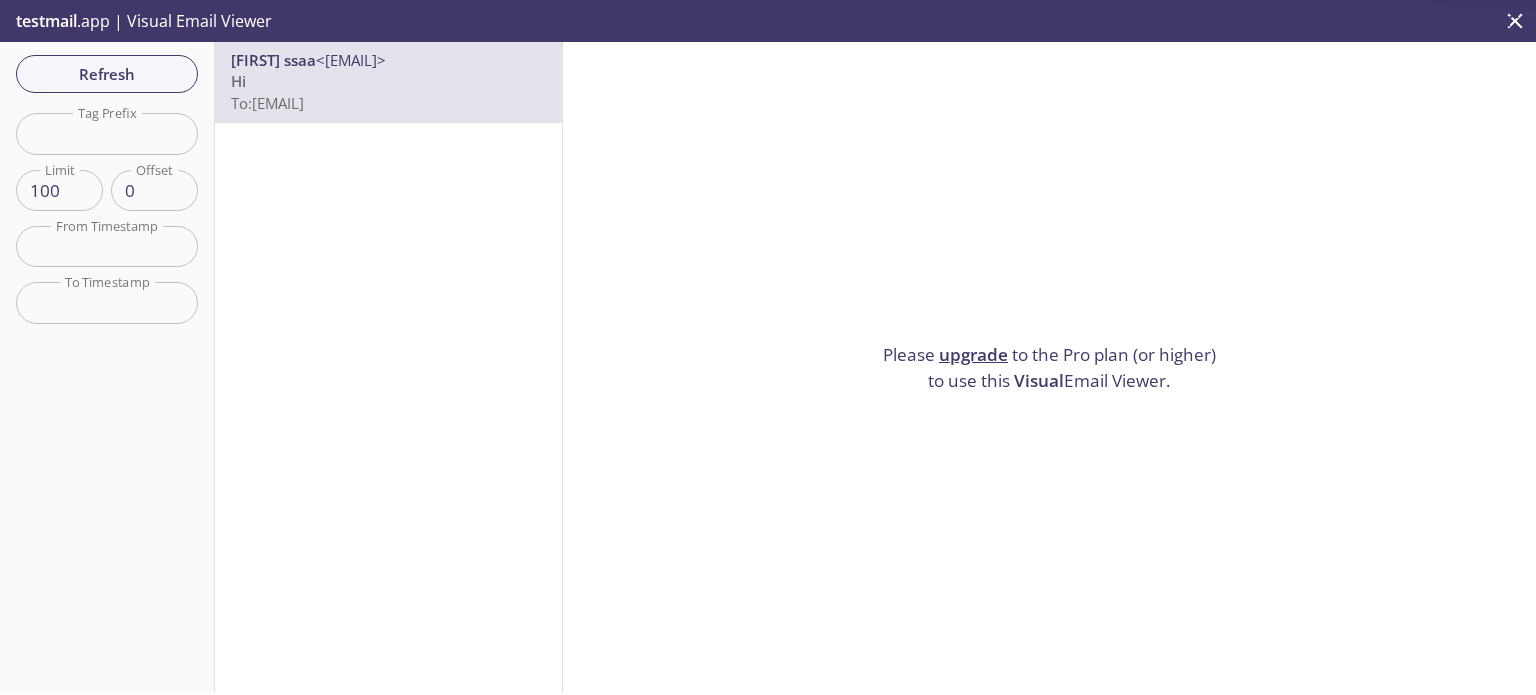 click on "upgrade" at bounding box center (973, 354) 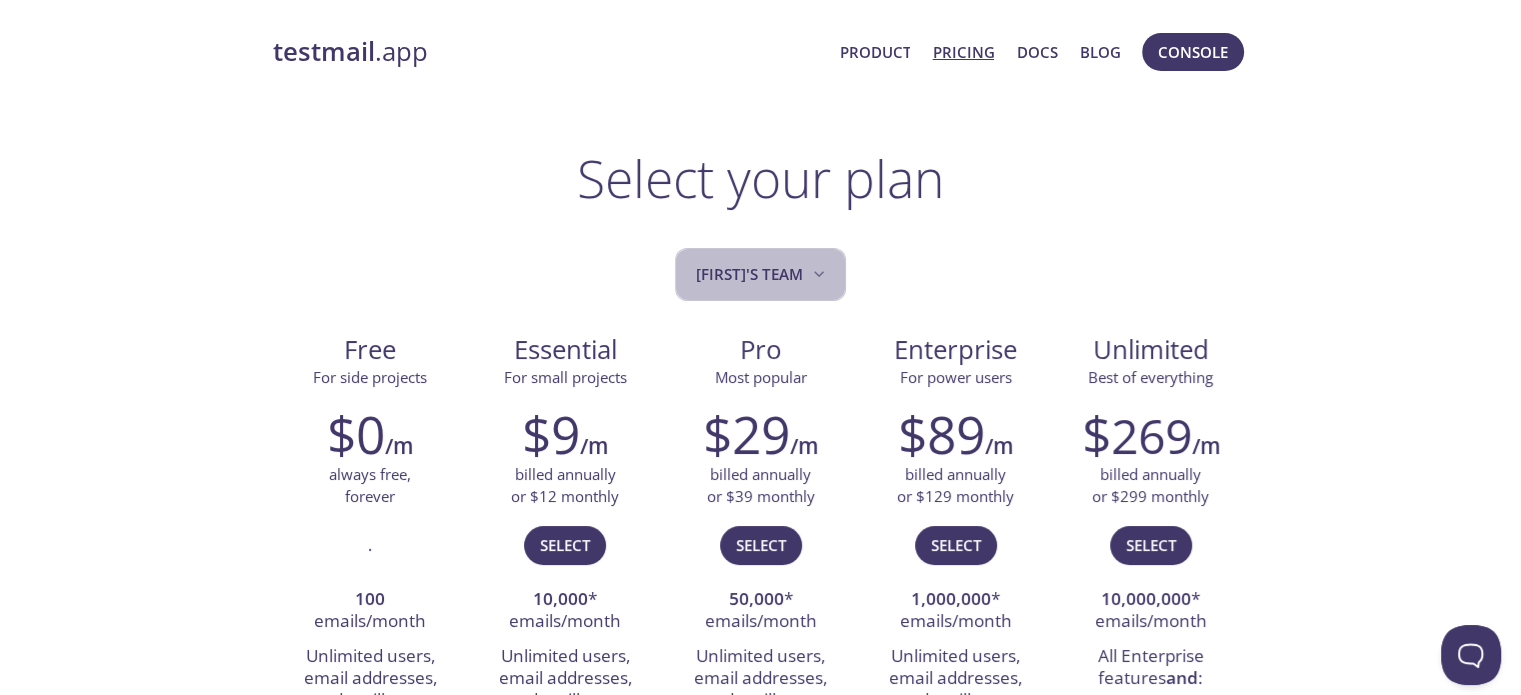 click on "Aniket's team" at bounding box center (762, 274) 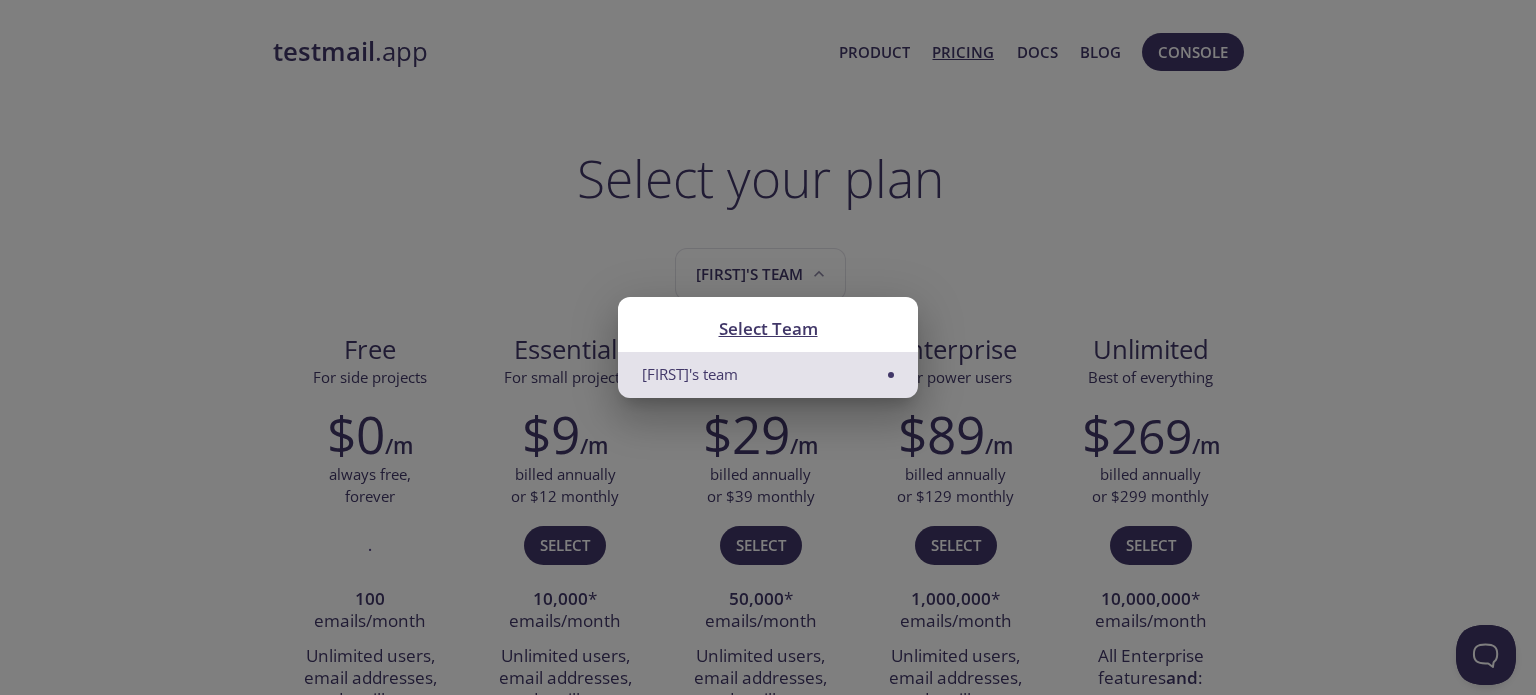 click on "Select Team Aniket's team" at bounding box center (768, 347) 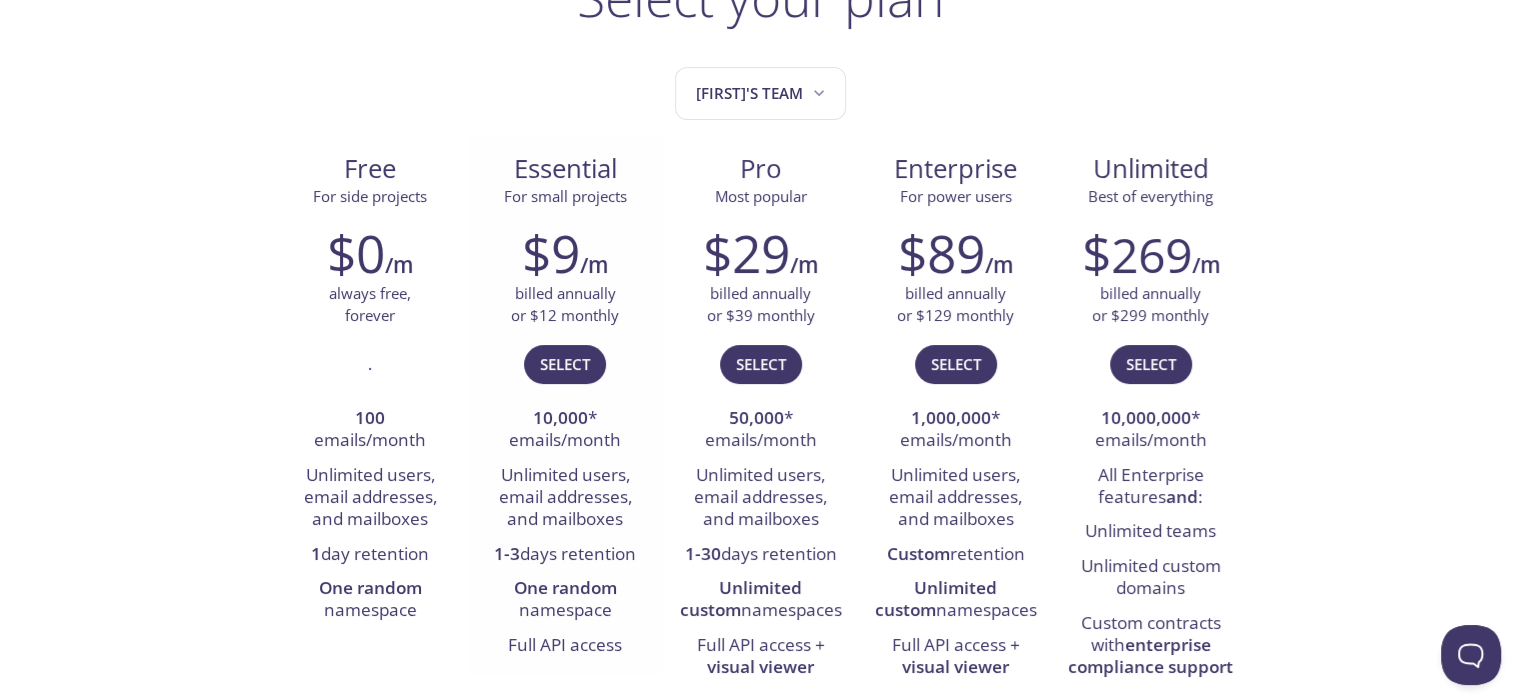 scroll, scrollTop: 200, scrollLeft: 0, axis: vertical 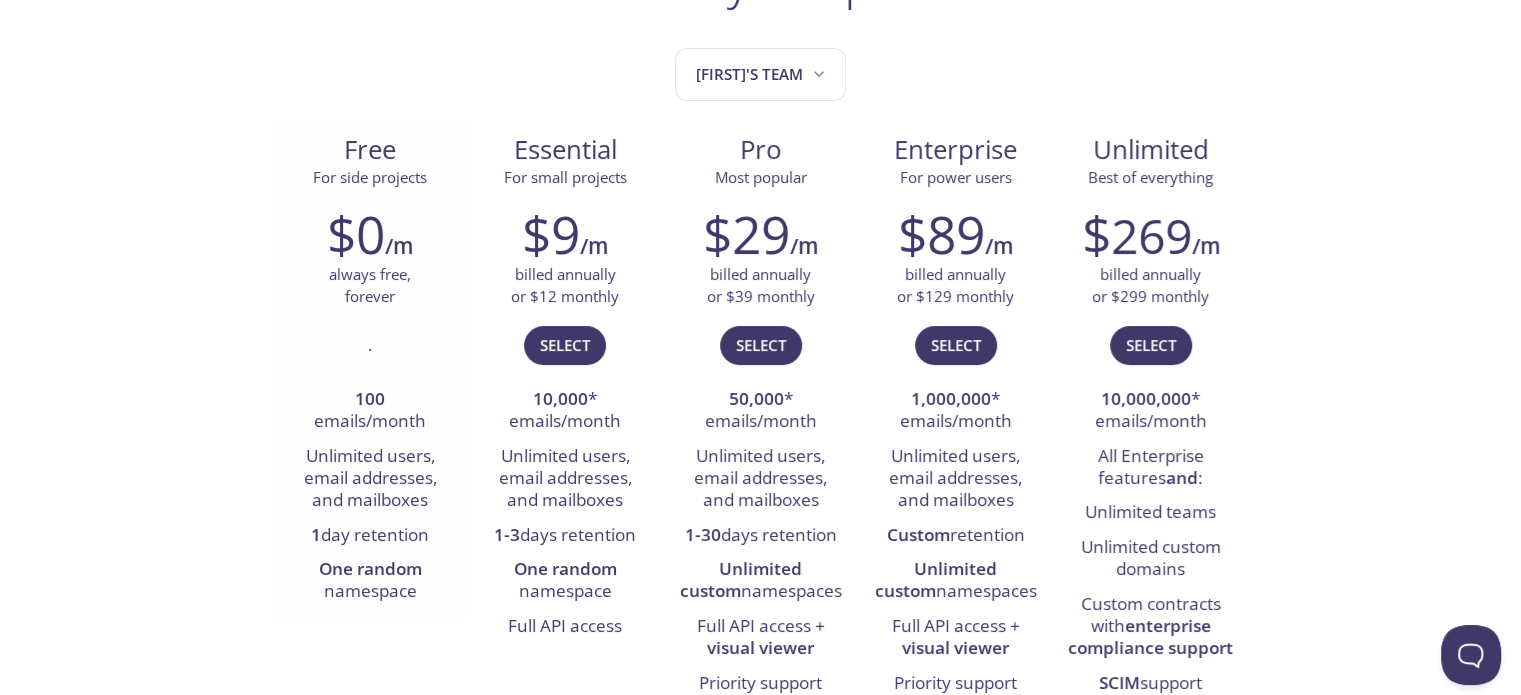 click on "." at bounding box center [370, 354] 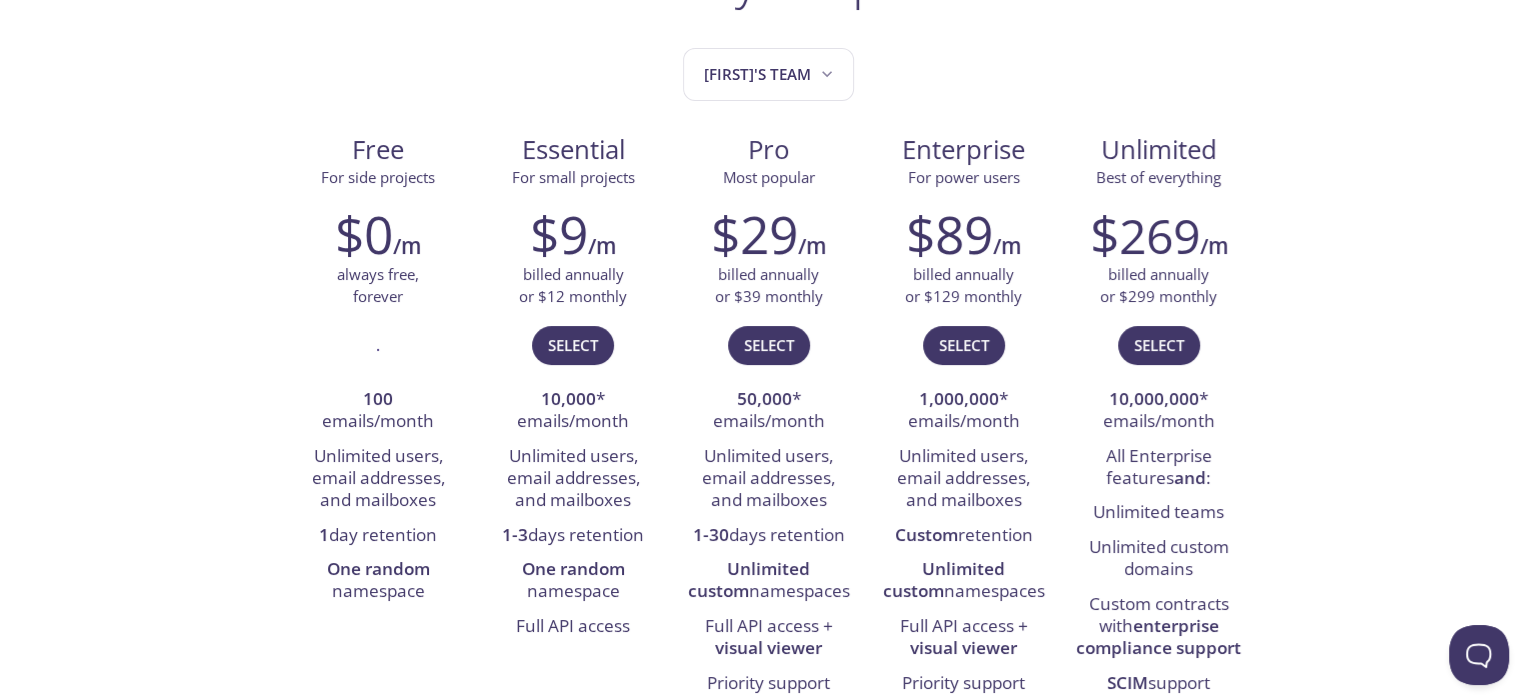 scroll, scrollTop: 0, scrollLeft: 0, axis: both 